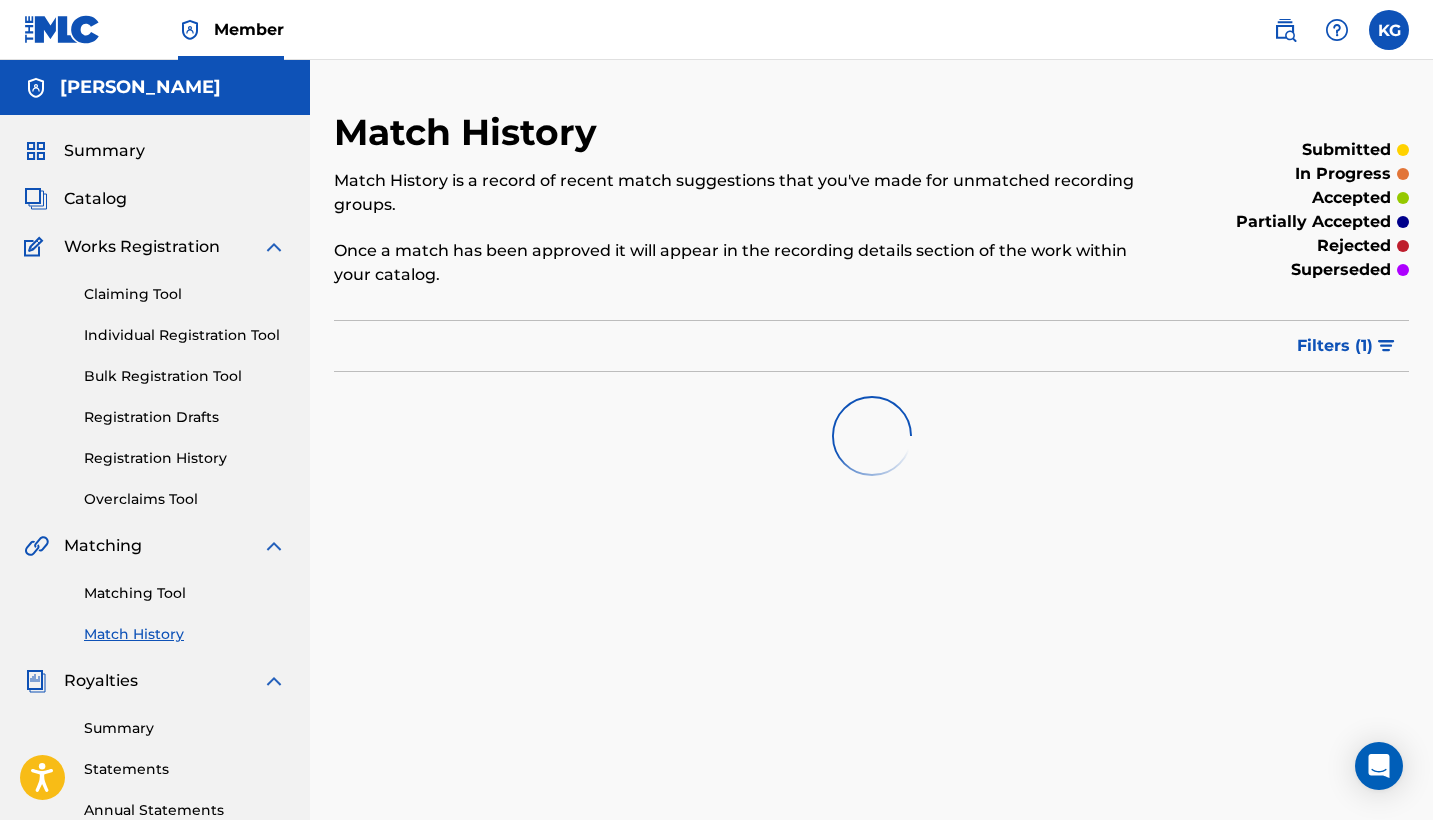 scroll, scrollTop: 0, scrollLeft: 0, axis: both 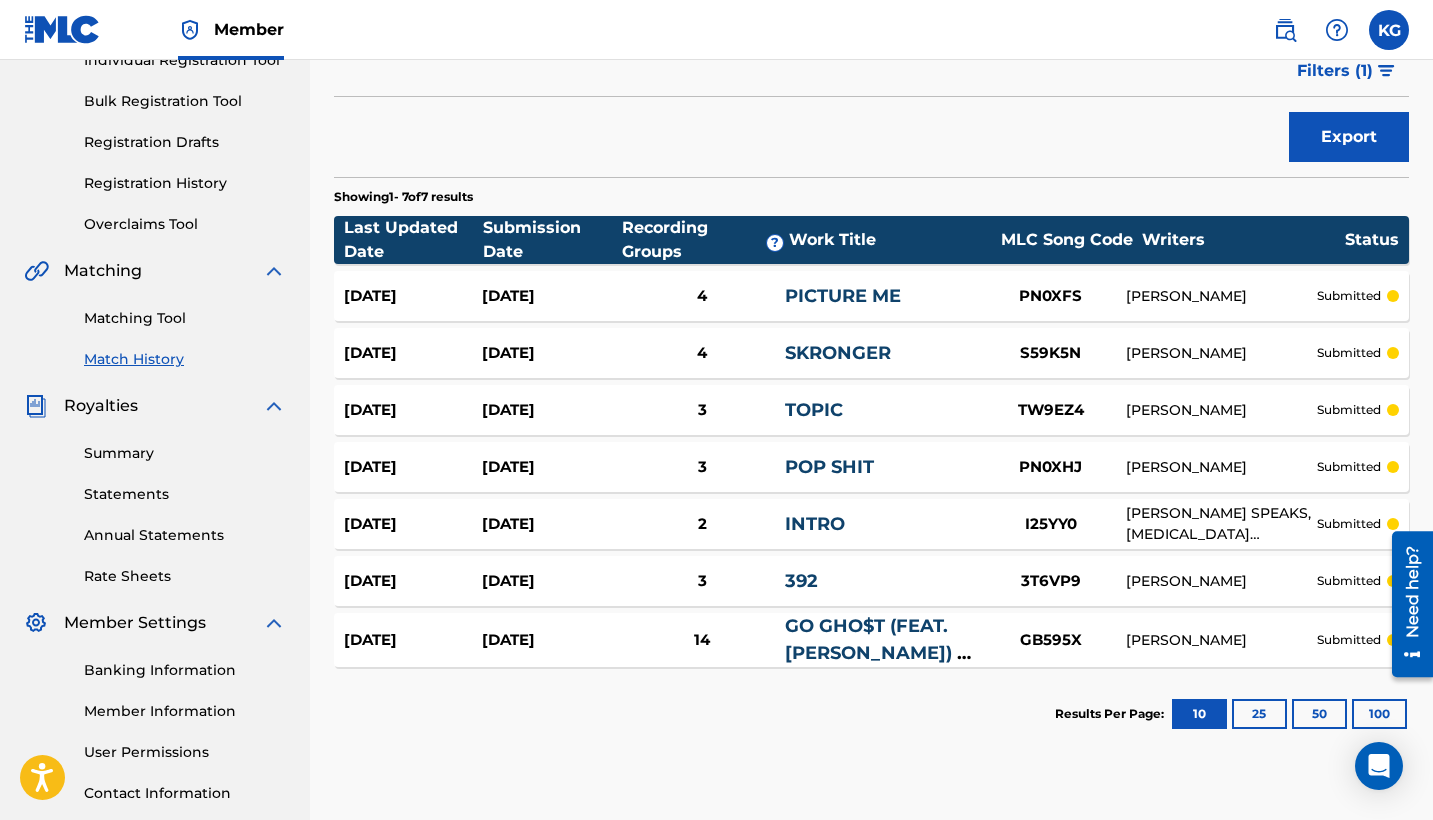 click on "GO GHO$T (FEAT. [PERSON_NAME]) - INTERLUDE" at bounding box center (874, 653) 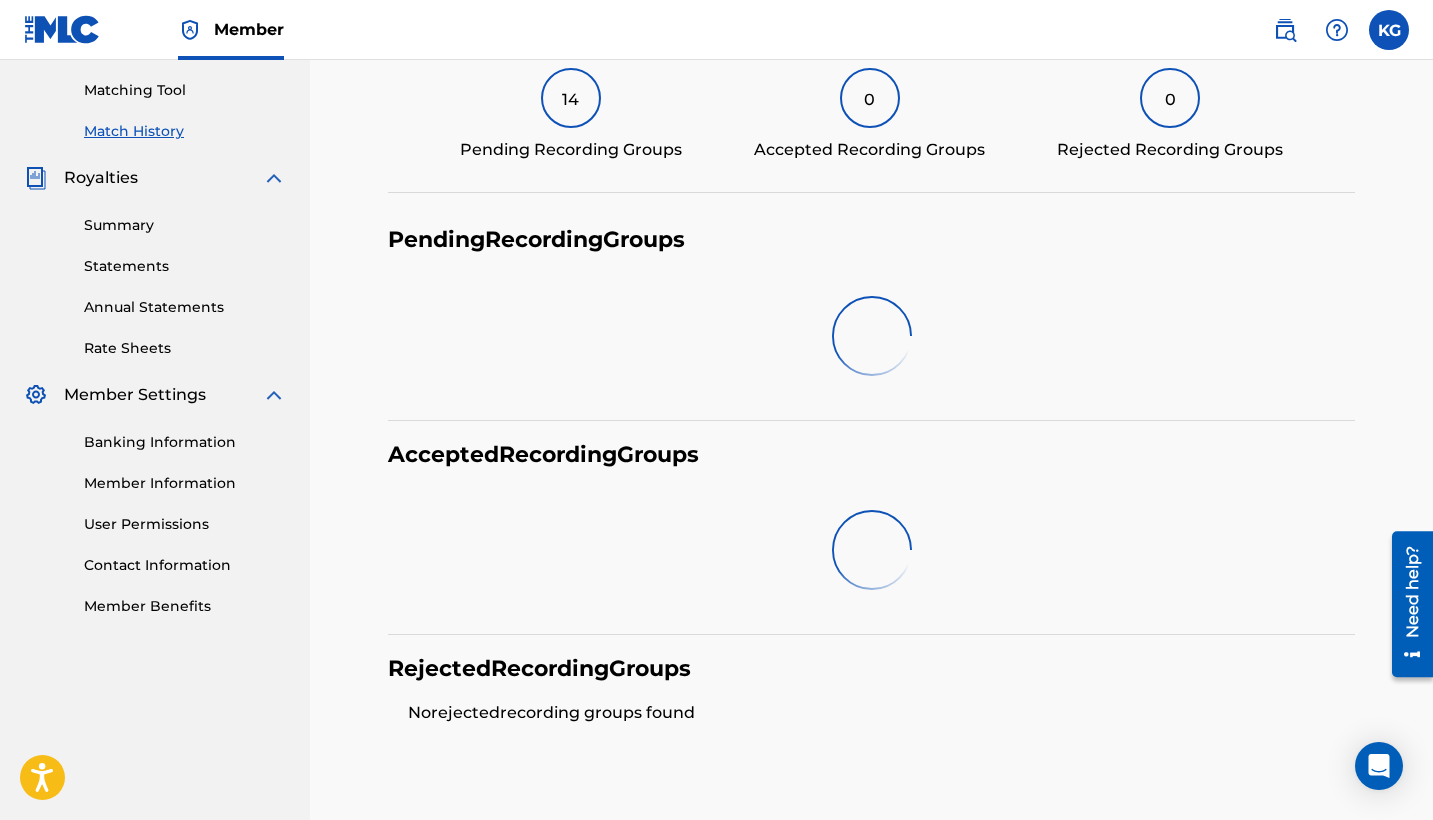 scroll, scrollTop: 518, scrollLeft: 0, axis: vertical 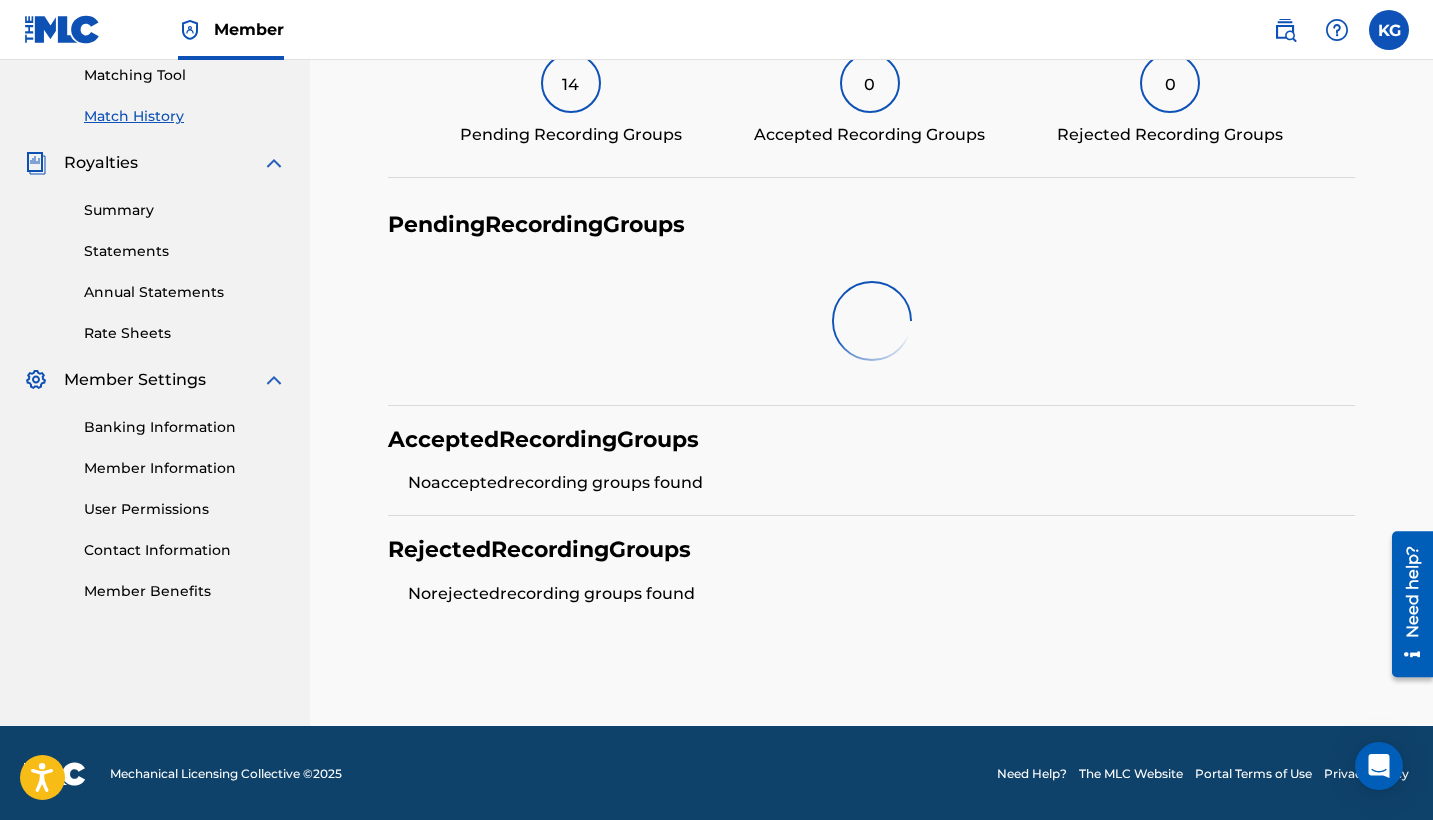 click on "14" at bounding box center [571, 83] 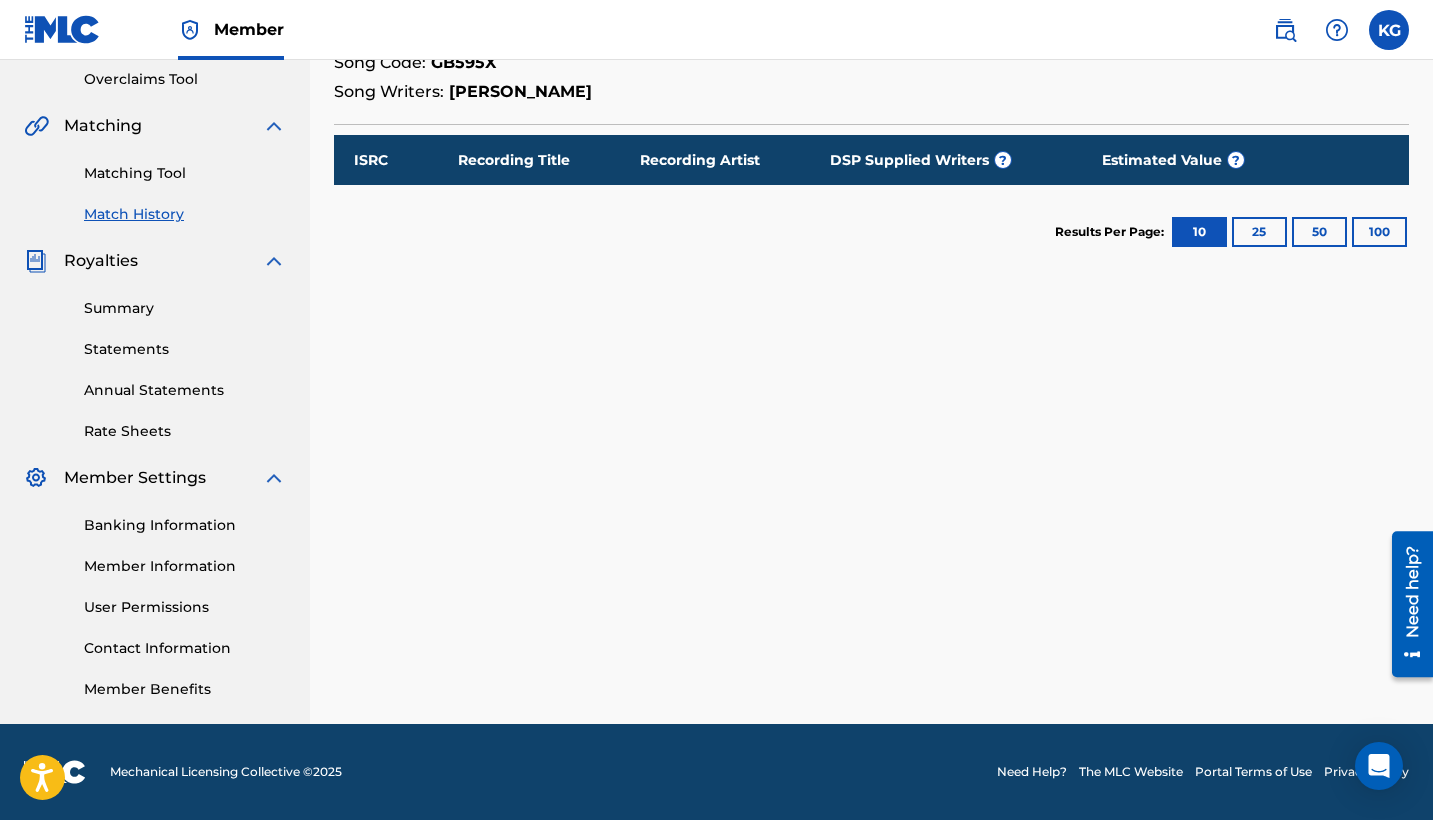 scroll, scrollTop: 0, scrollLeft: 0, axis: both 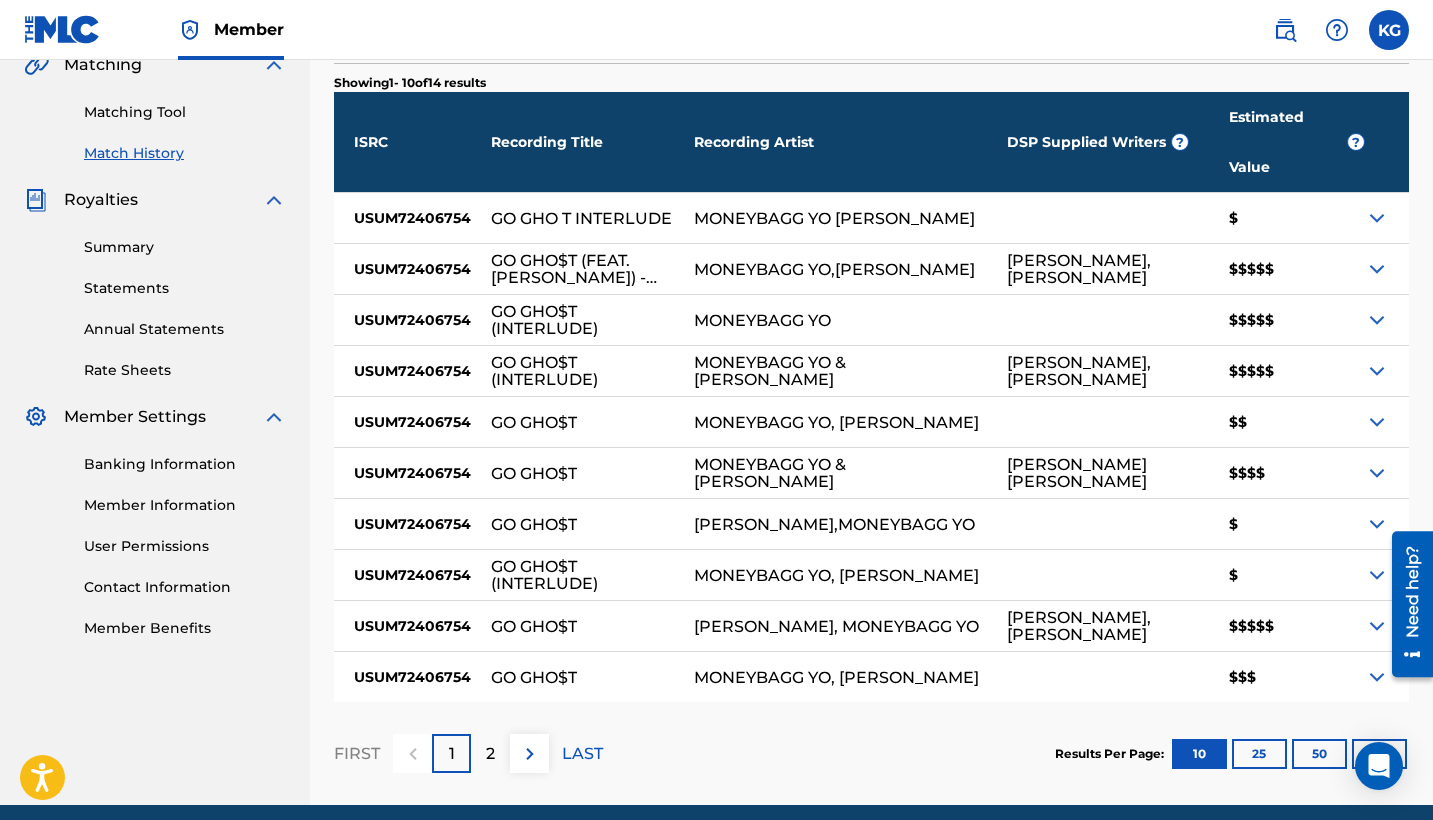 click at bounding box center (1377, 269) 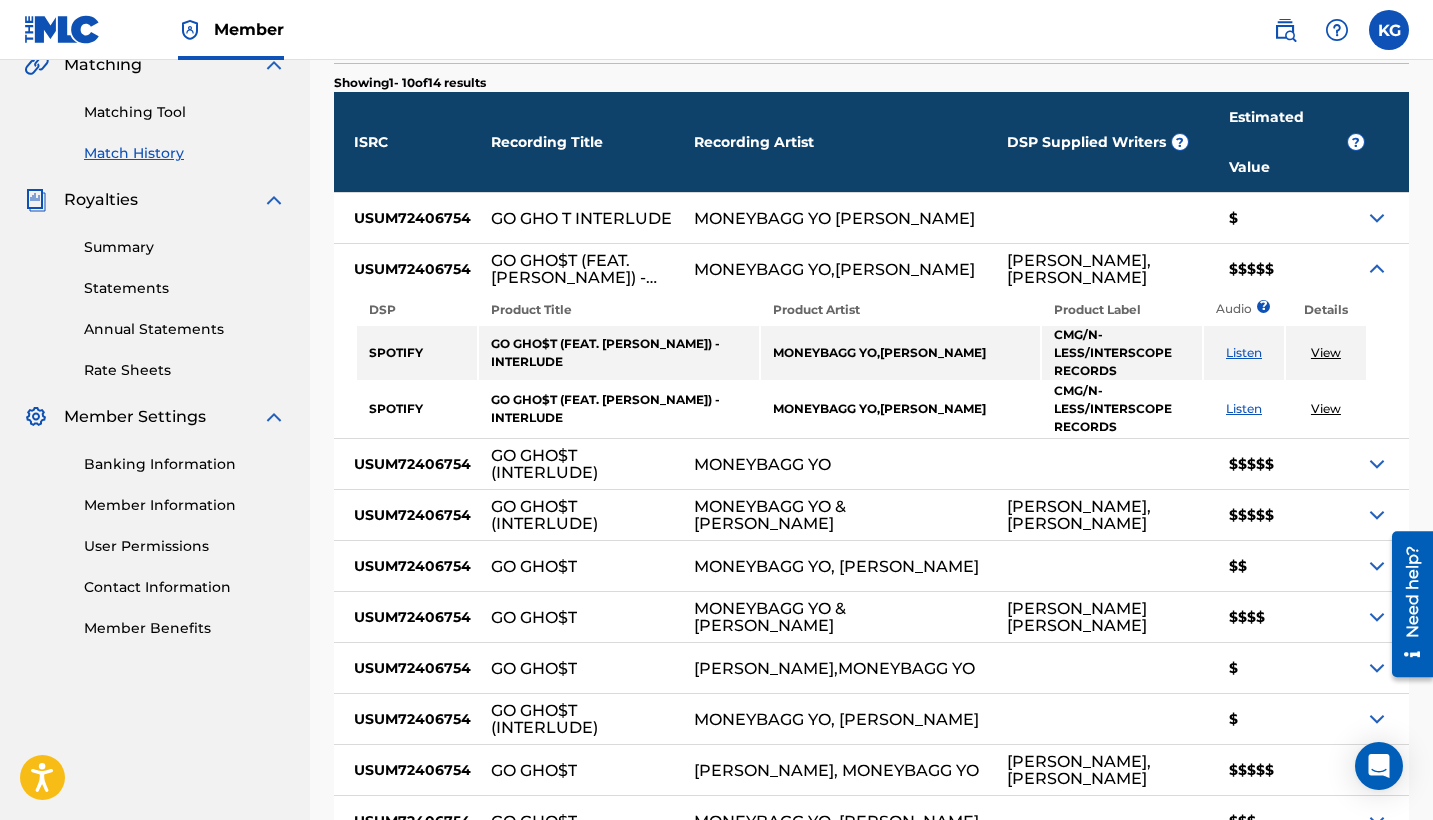 click at bounding box center [1377, 269] 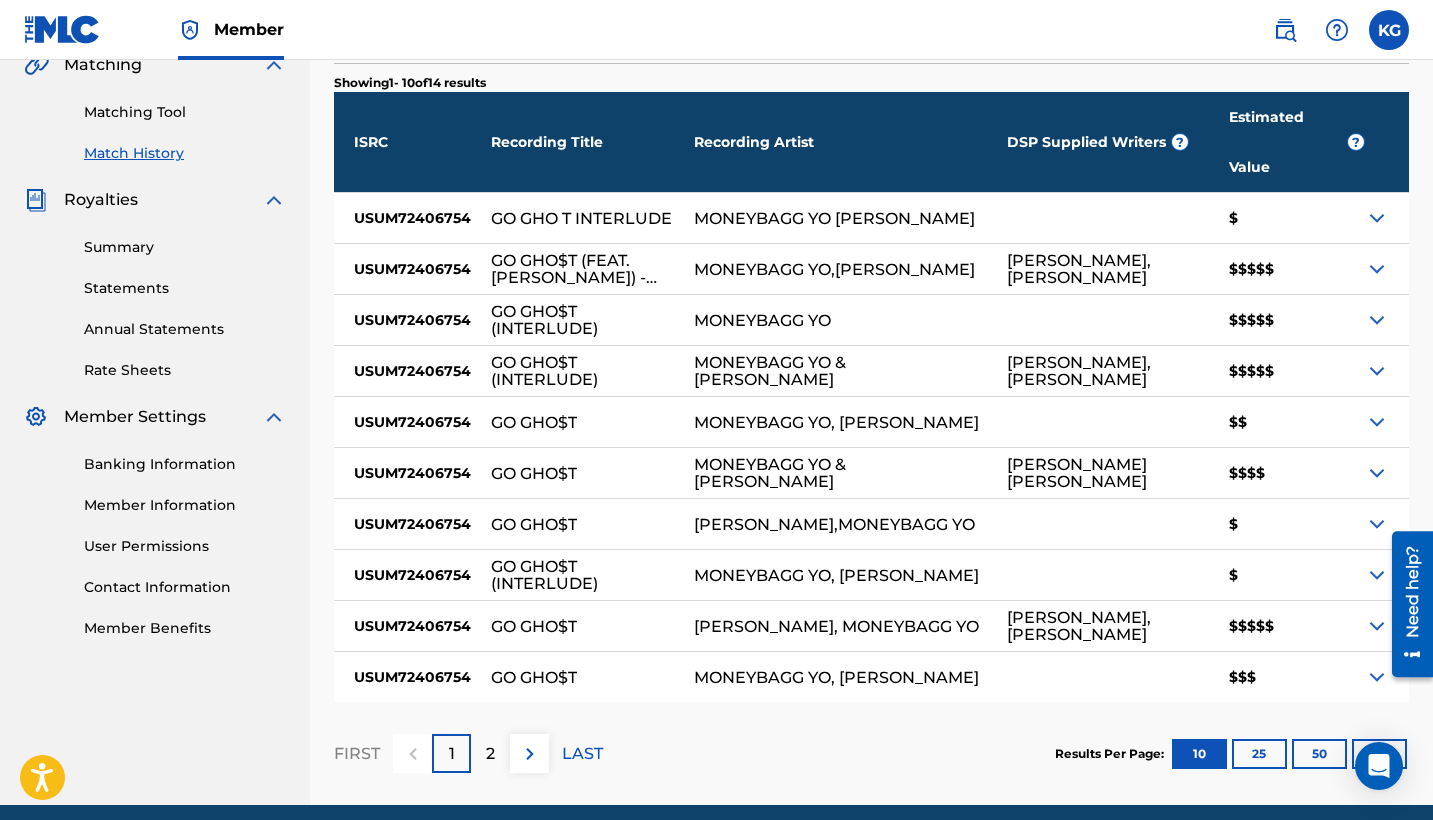 click at bounding box center (530, 754) 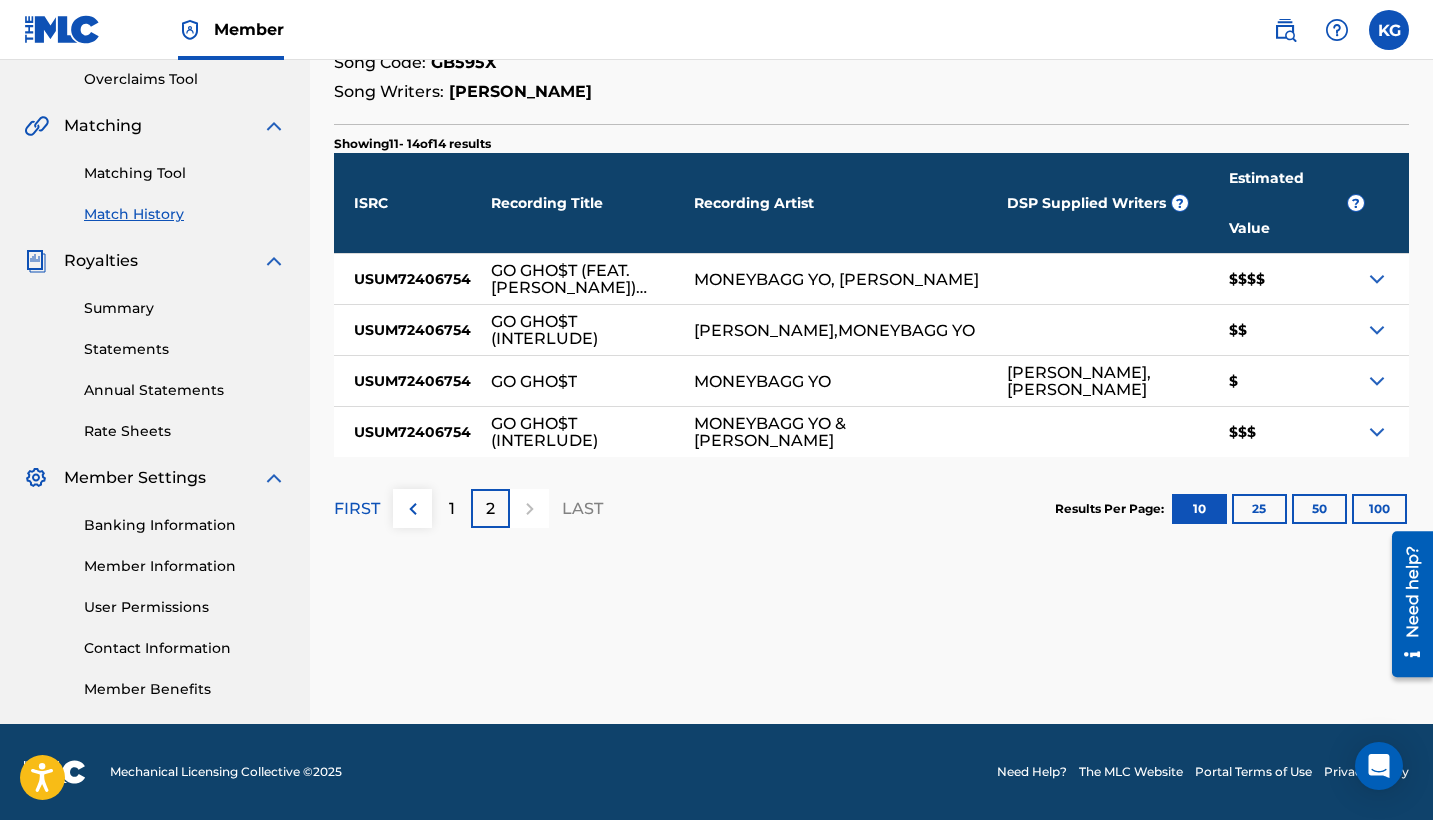 click on "GO GHO$T (INTERLUDE)" at bounding box center (592, 330) 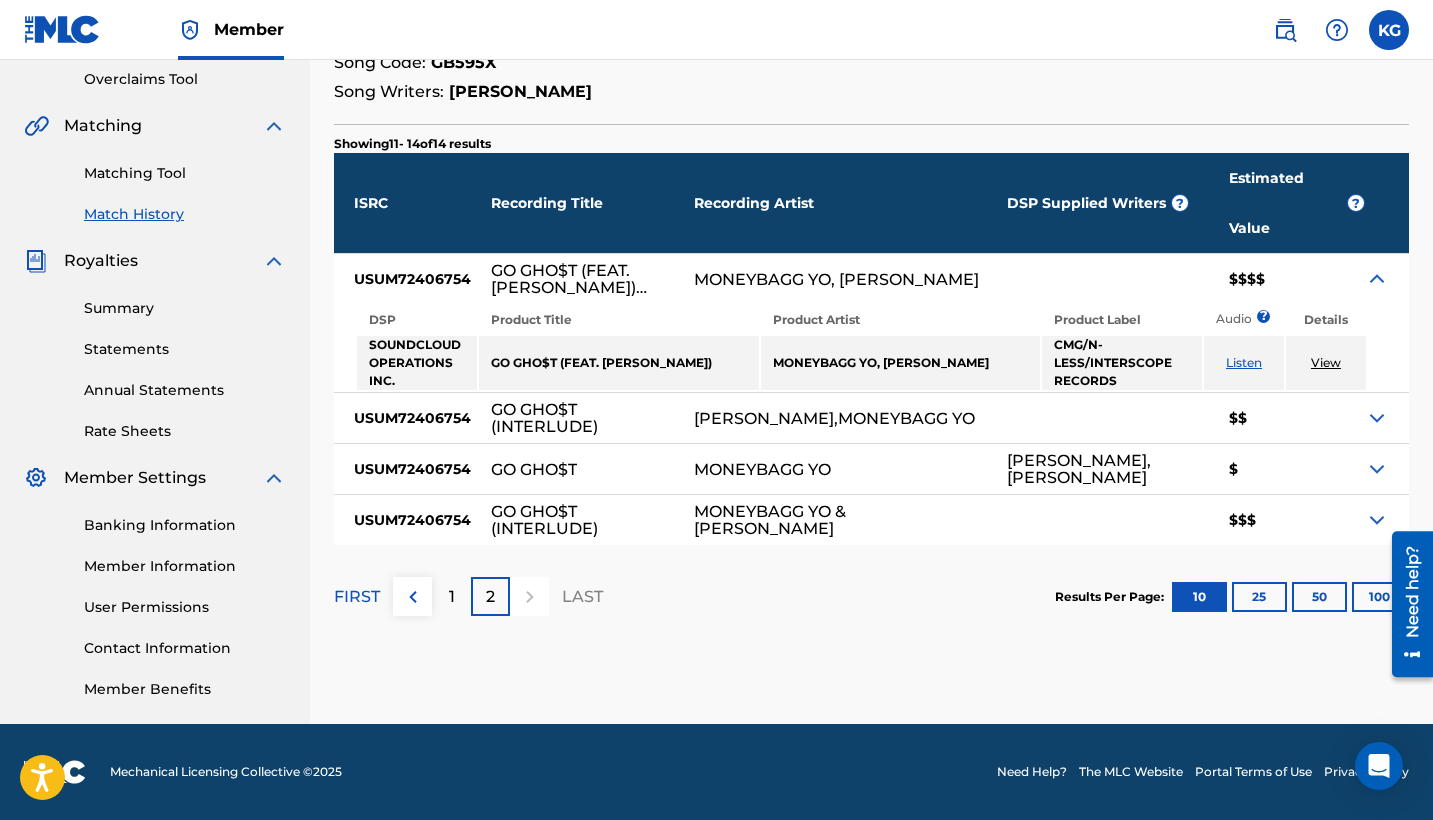 click at bounding box center (1387, 418) 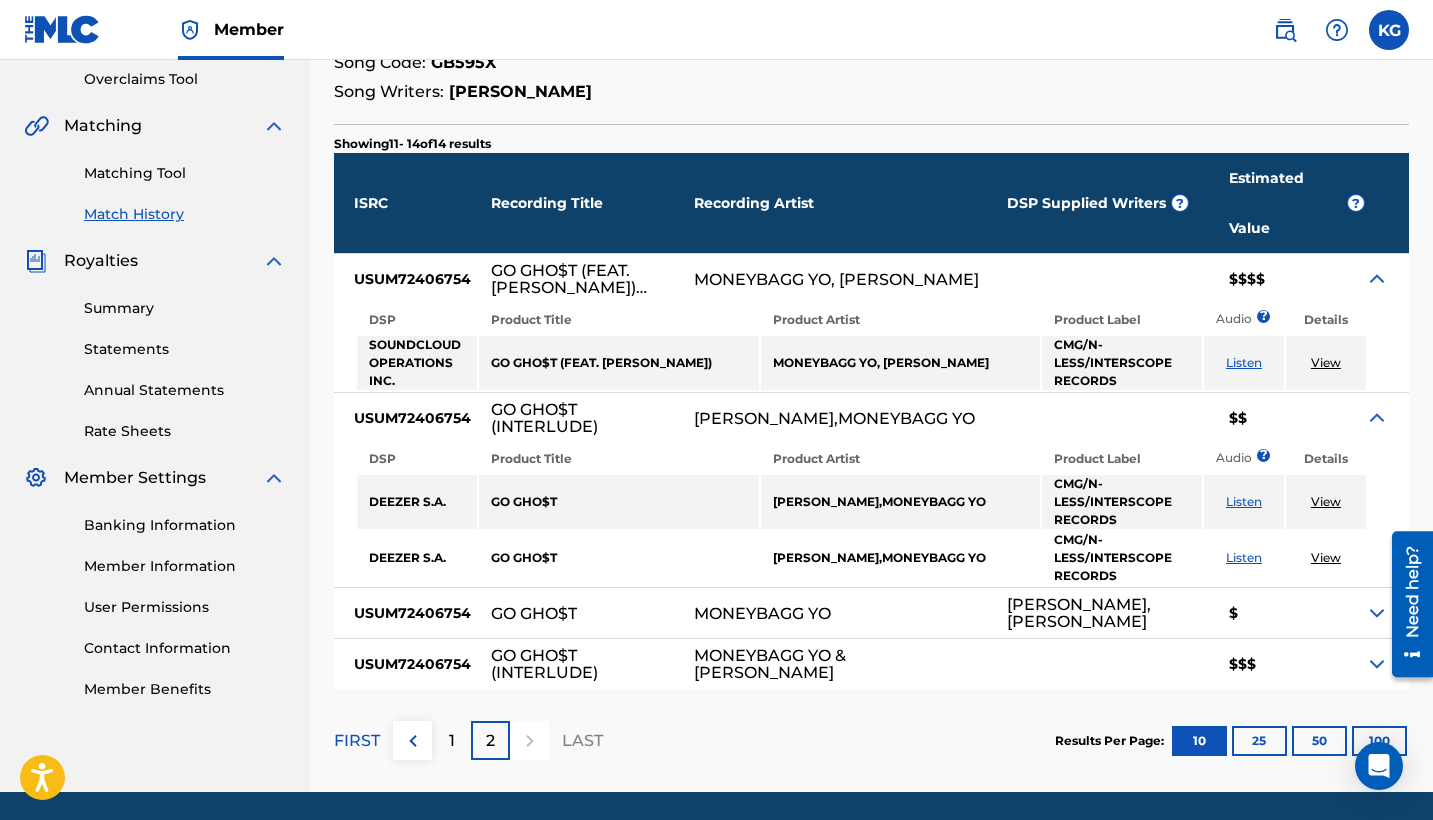 click on "$" at bounding box center (1287, 613) 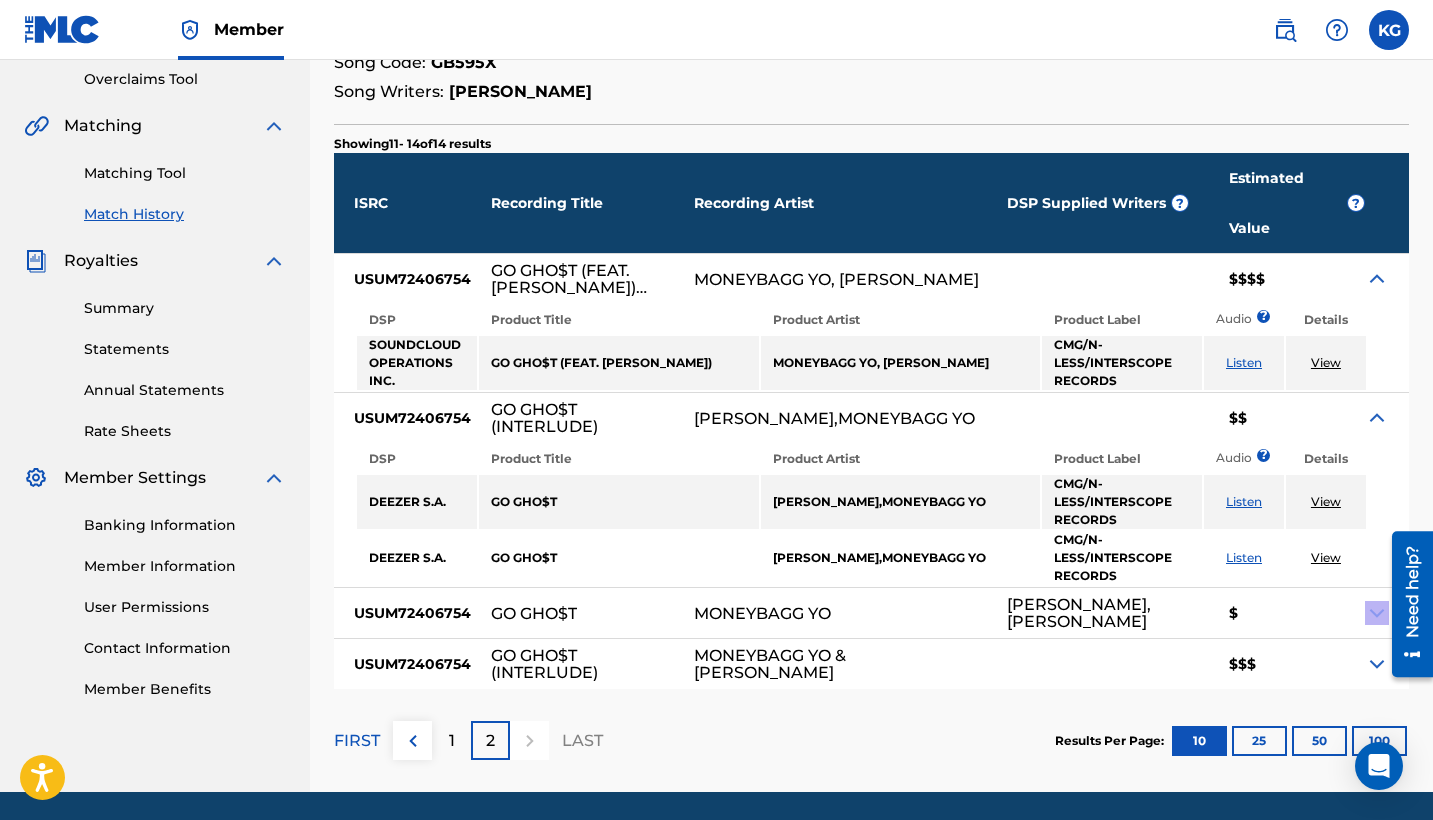 click on "ISRC Recording Title Recording Artist DSP Supplied Writers ? Estimated Value ?   USUM72406754 GO GHO$T (FEAT. [PERSON_NAME]) (INTERLUDE) MONEYBAGG YO, [PERSON_NAME] $$$$ DSP Product Title Product Artist Product Label Audio ? Details SOUNDCLOUD OPERATIONS INC. GO GHO$T (FEAT. [PERSON_NAME]) MONEYBAGG YO, [PERSON_NAME] CMG/N-LESS/INTERSCOPE RECORDS Listen View USUM72406754 GO GHO$T (INTERLUDE) [PERSON_NAME],MONEYBAGG YO $$ DSP Product Title Product Artist Product Label Audio ? Details DEEZER S.A. GO GHO$T [PERSON_NAME],MONEYBAGG YO CMG/N-LESS/INTERSCOPE RECORDS Listen View DEEZER S.A. GO GHO$T [PERSON_NAME],MONEYBAGG YO CMG/N-LESS/INTERSCOPE RECORDS Listen View USUM72406754 GO GHO$T MONEYBAGG YO [PERSON_NAME], [PERSON_NAME] $ USUM72406754 GO GHO$T (INTERLUDE) MONEYBAGG YO & [PERSON_NAME] $$$" at bounding box center [871, 421] 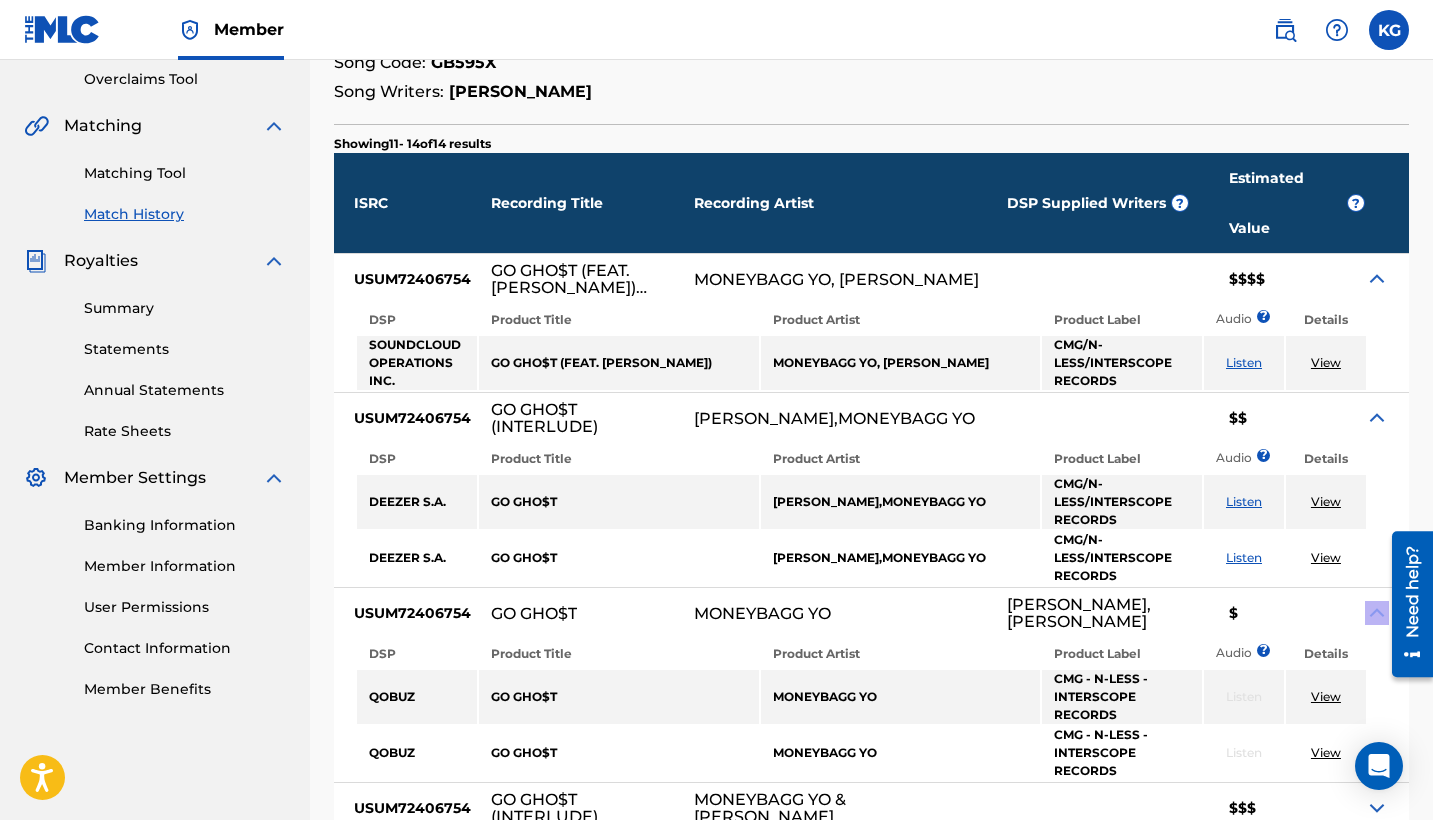 scroll, scrollTop: 582, scrollLeft: 0, axis: vertical 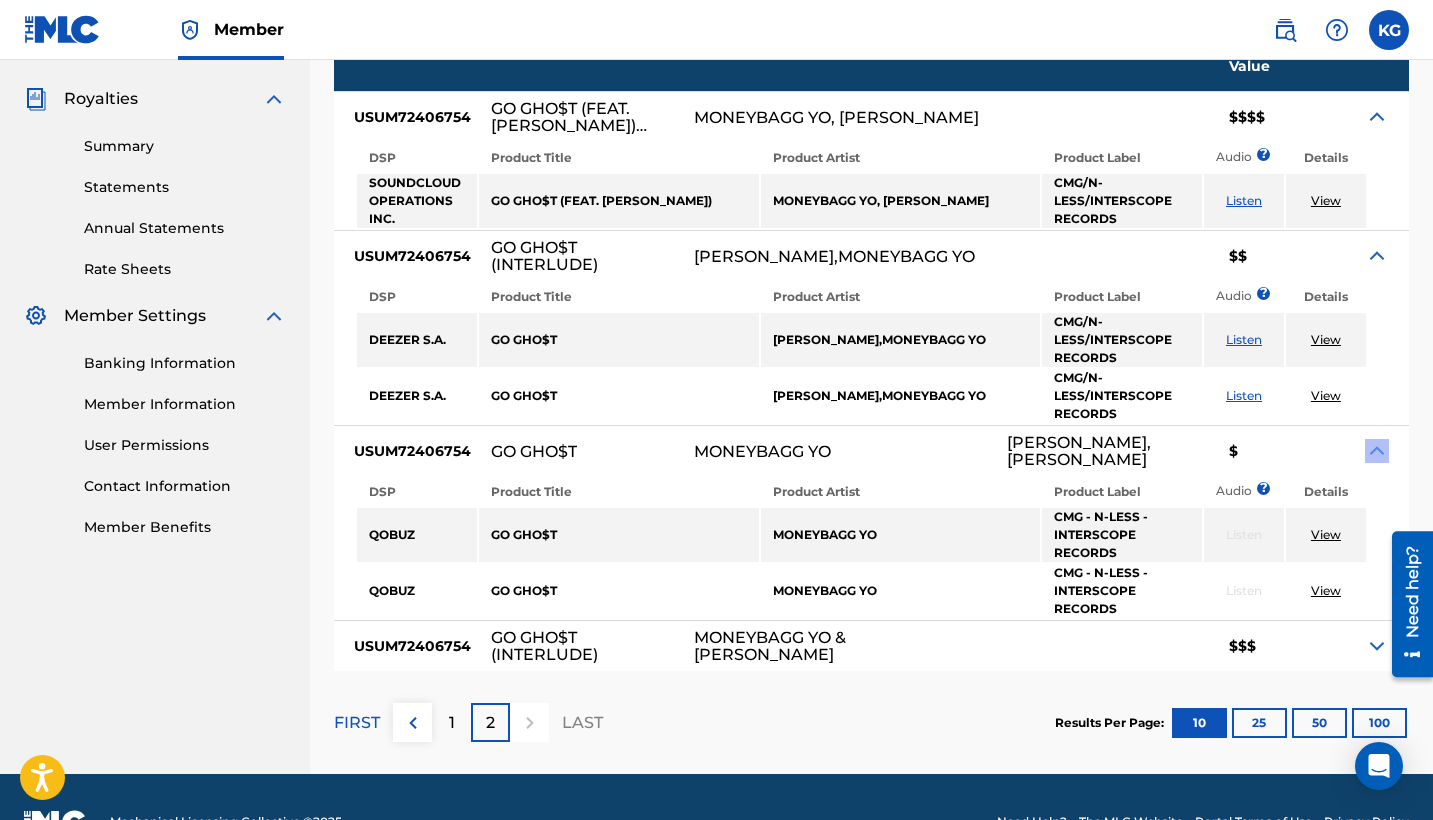 click at bounding box center (1405, 603) 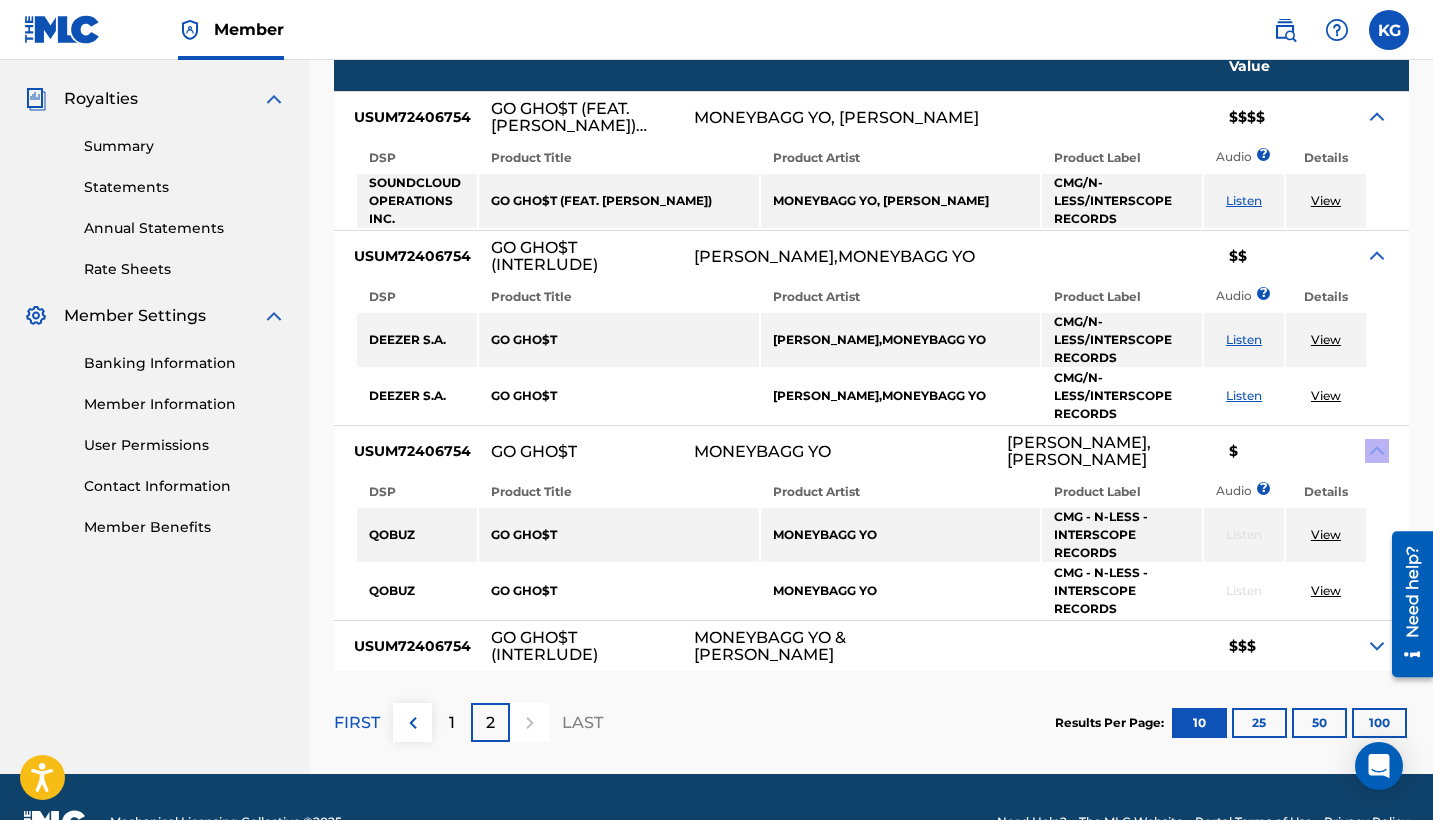 click at bounding box center (1377, 646) 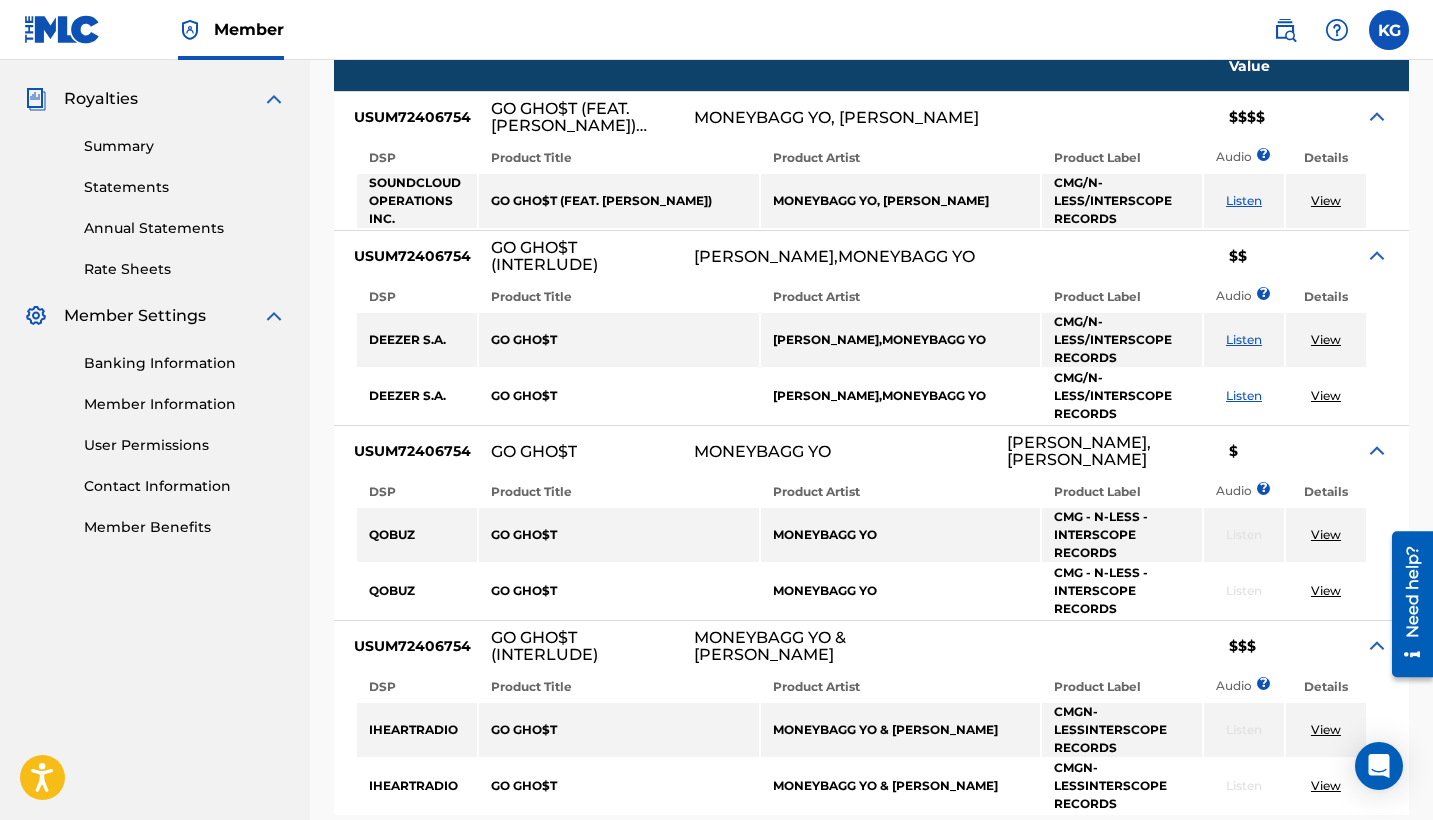 click on "$$$" at bounding box center [1287, 646] 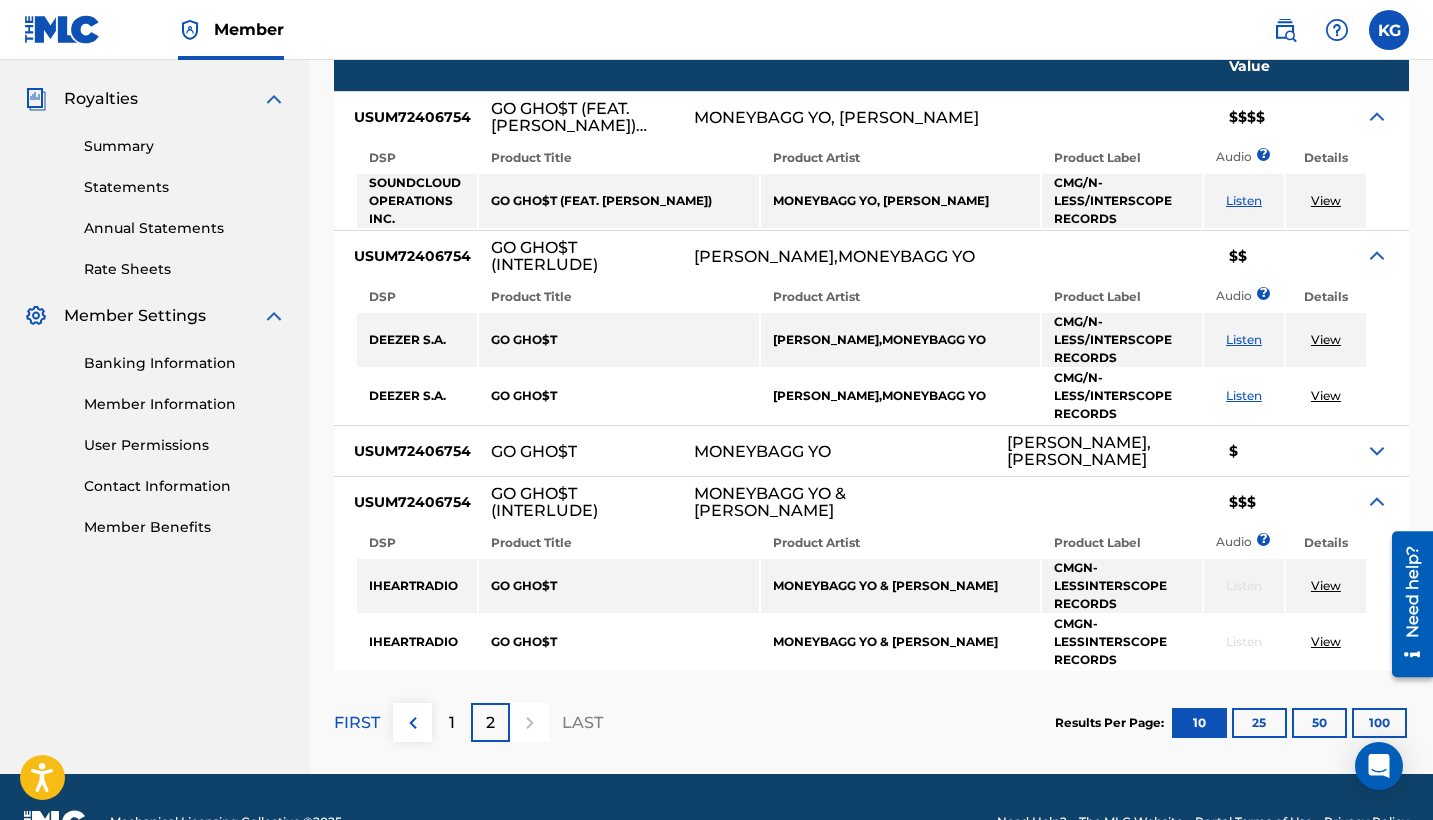 click at bounding box center (1377, 502) 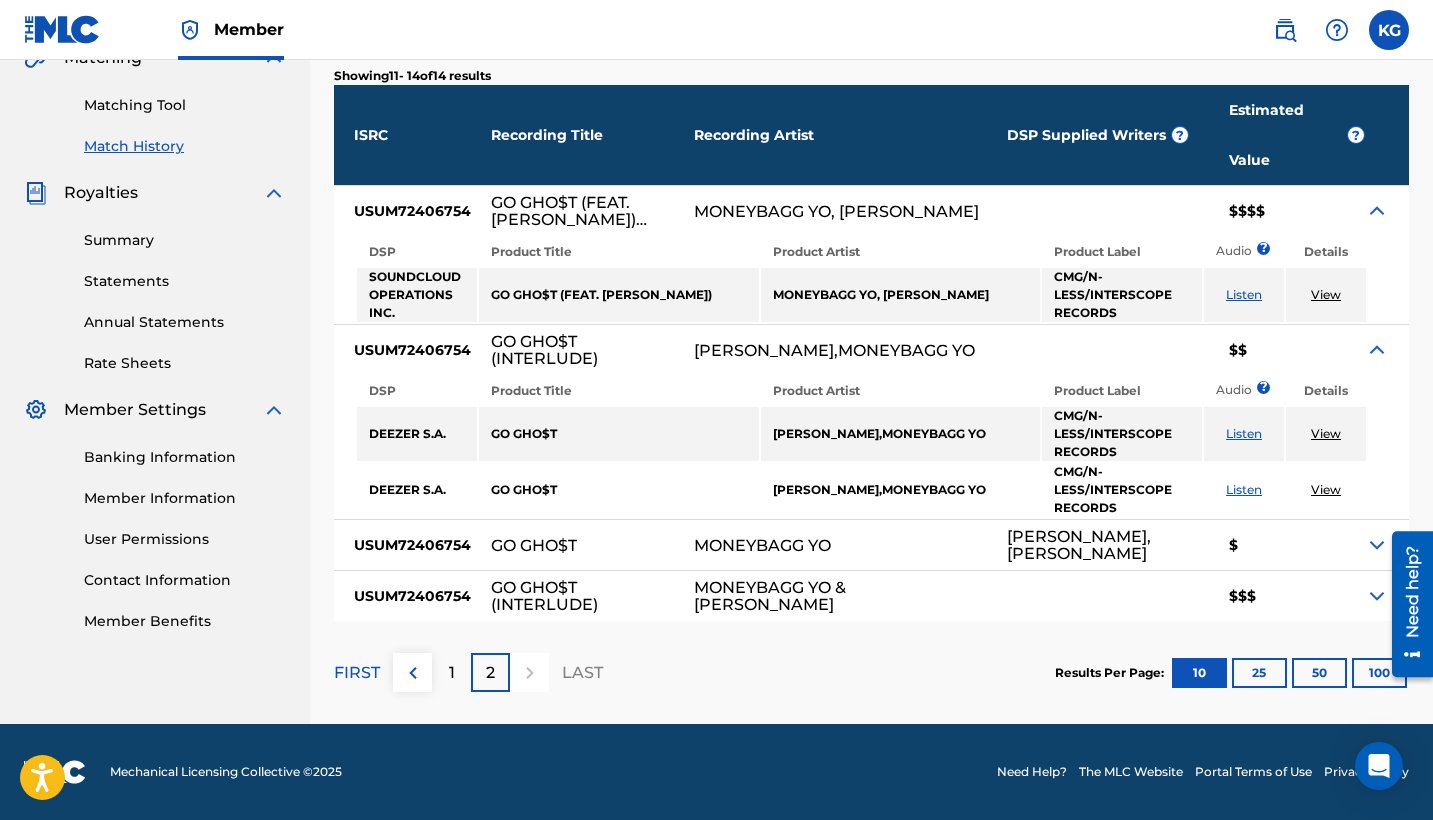 scroll, scrollTop: 438, scrollLeft: 0, axis: vertical 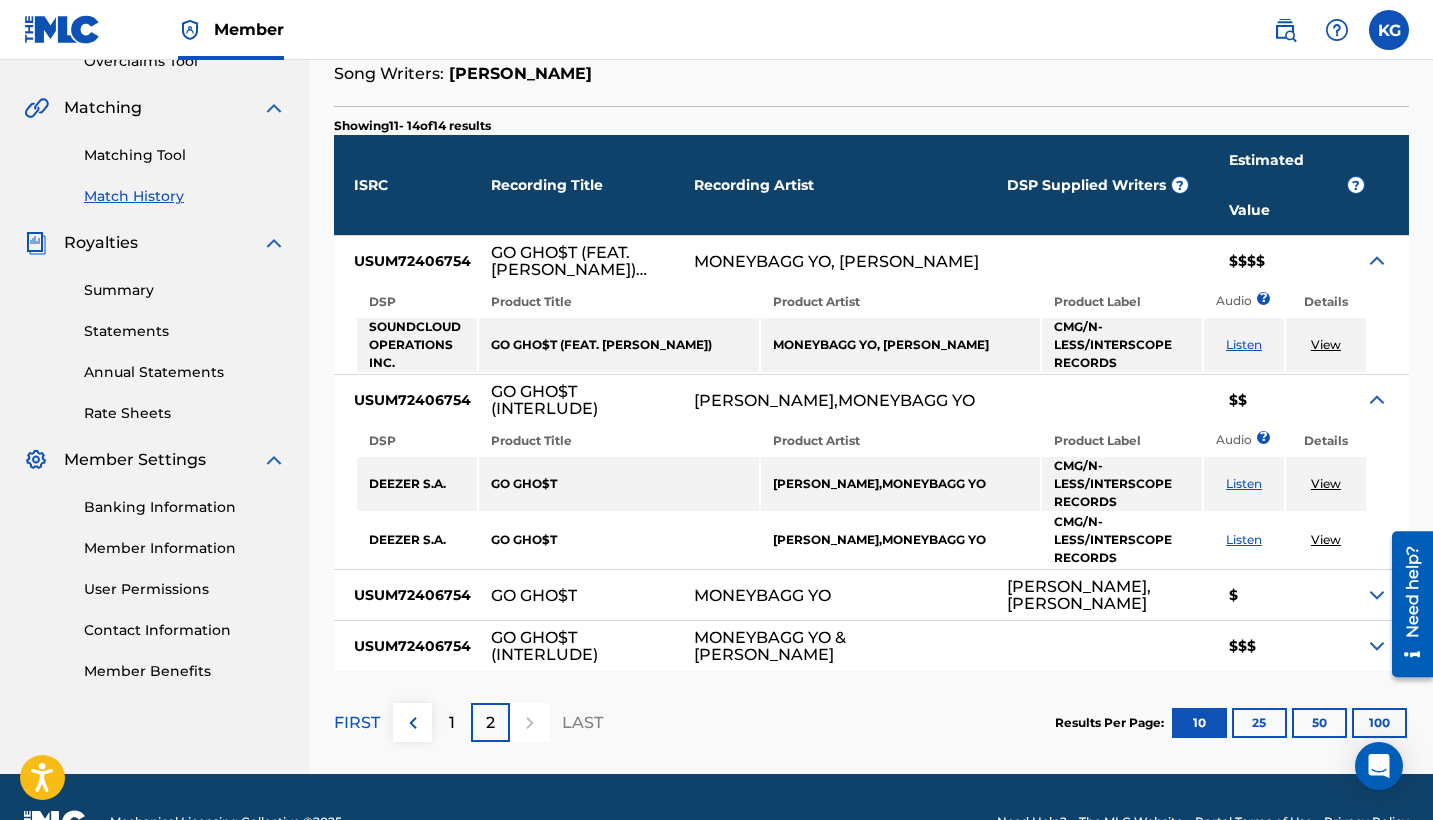 click at bounding box center [1377, 400] 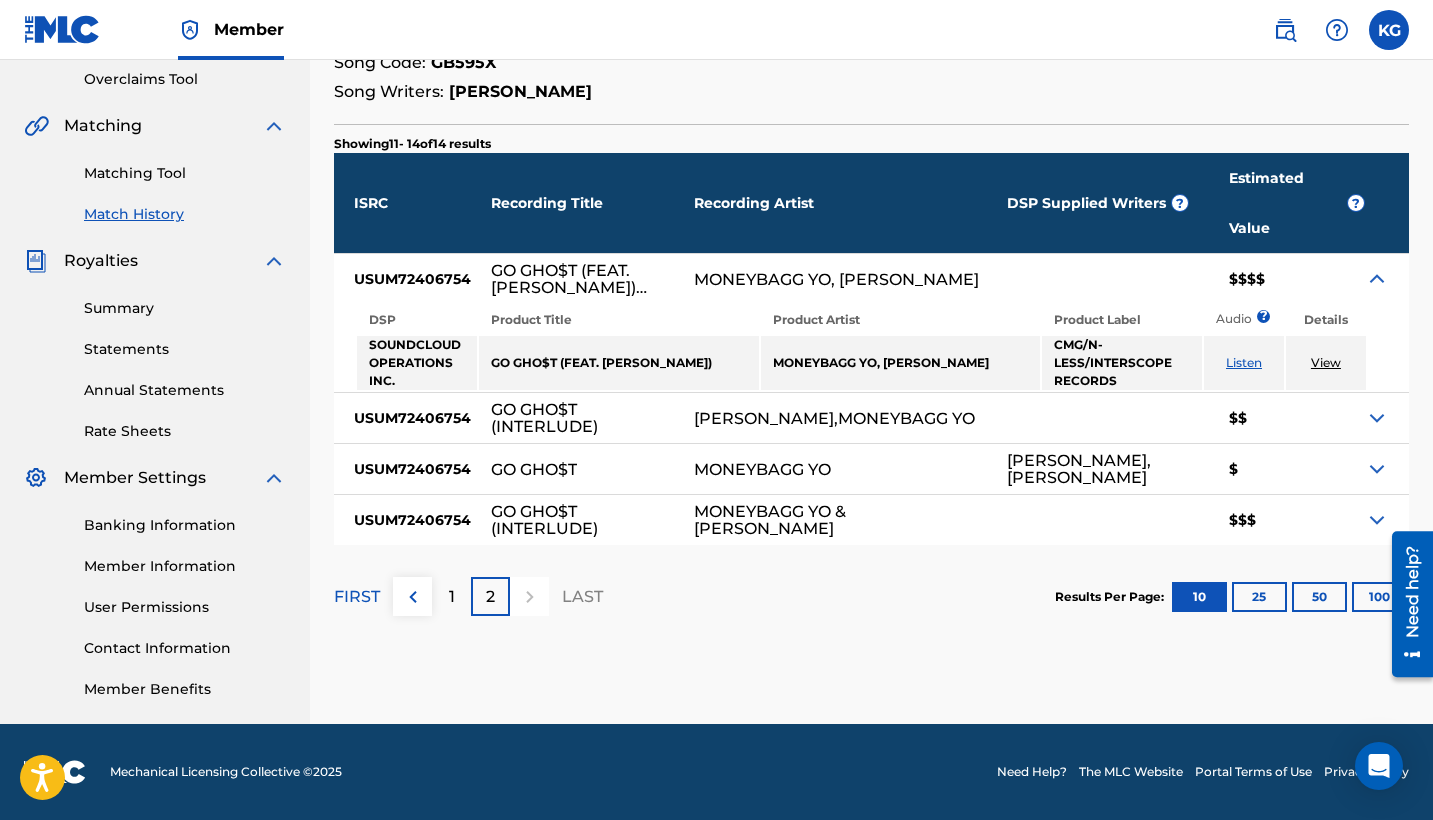 scroll, scrollTop: 420, scrollLeft: 0, axis: vertical 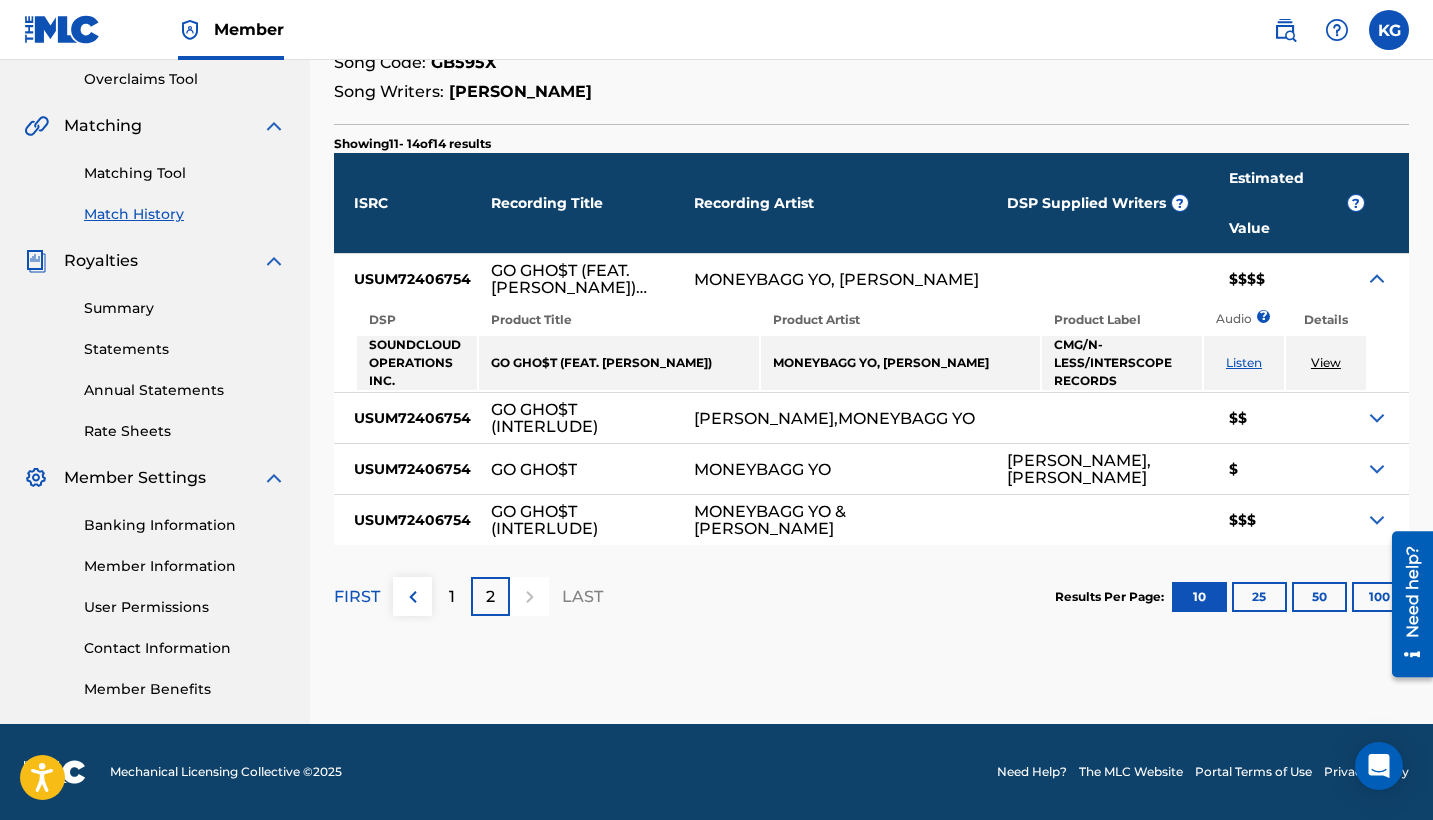 click at bounding box center (1377, 279) 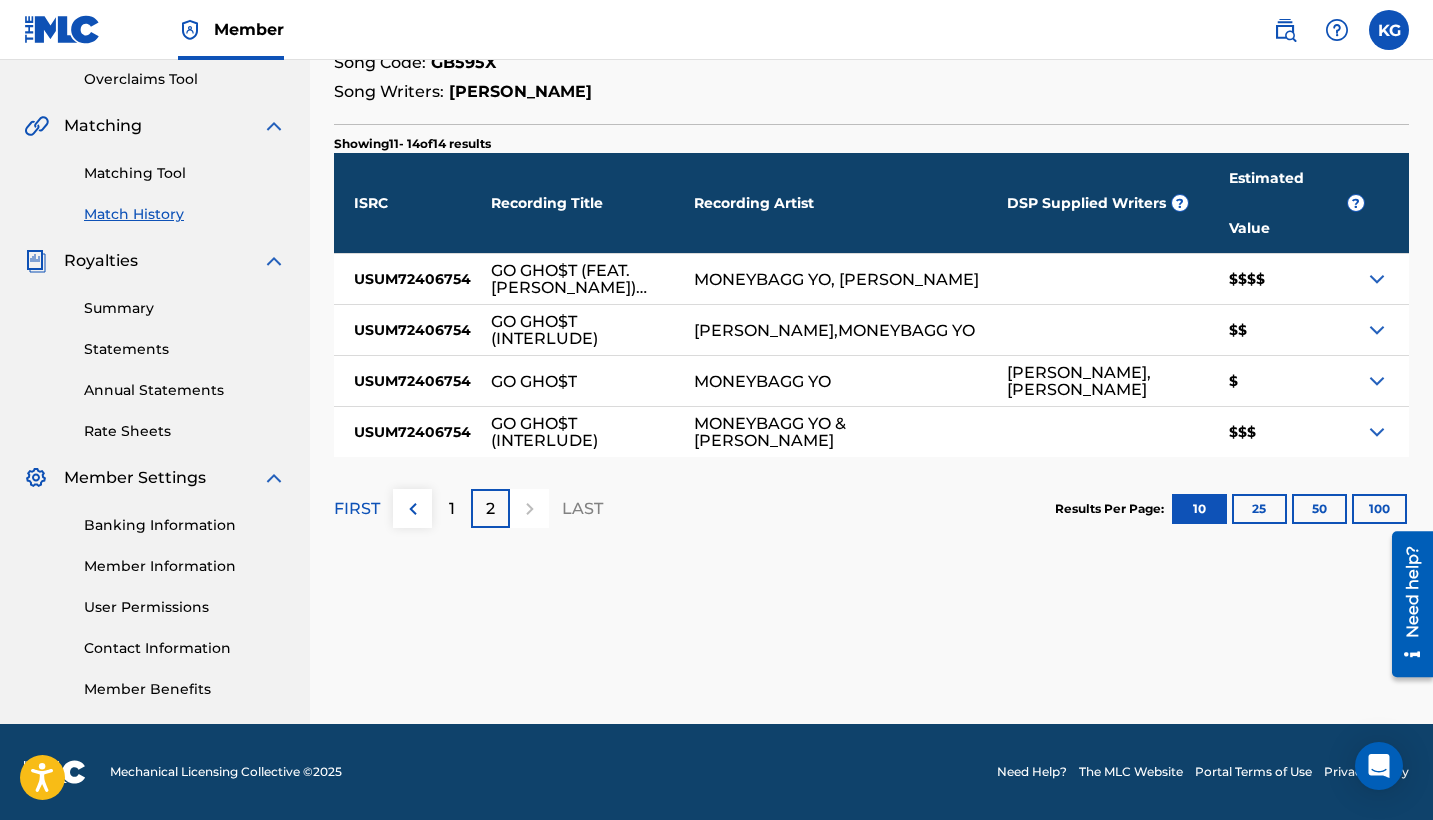 click at bounding box center (413, 509) 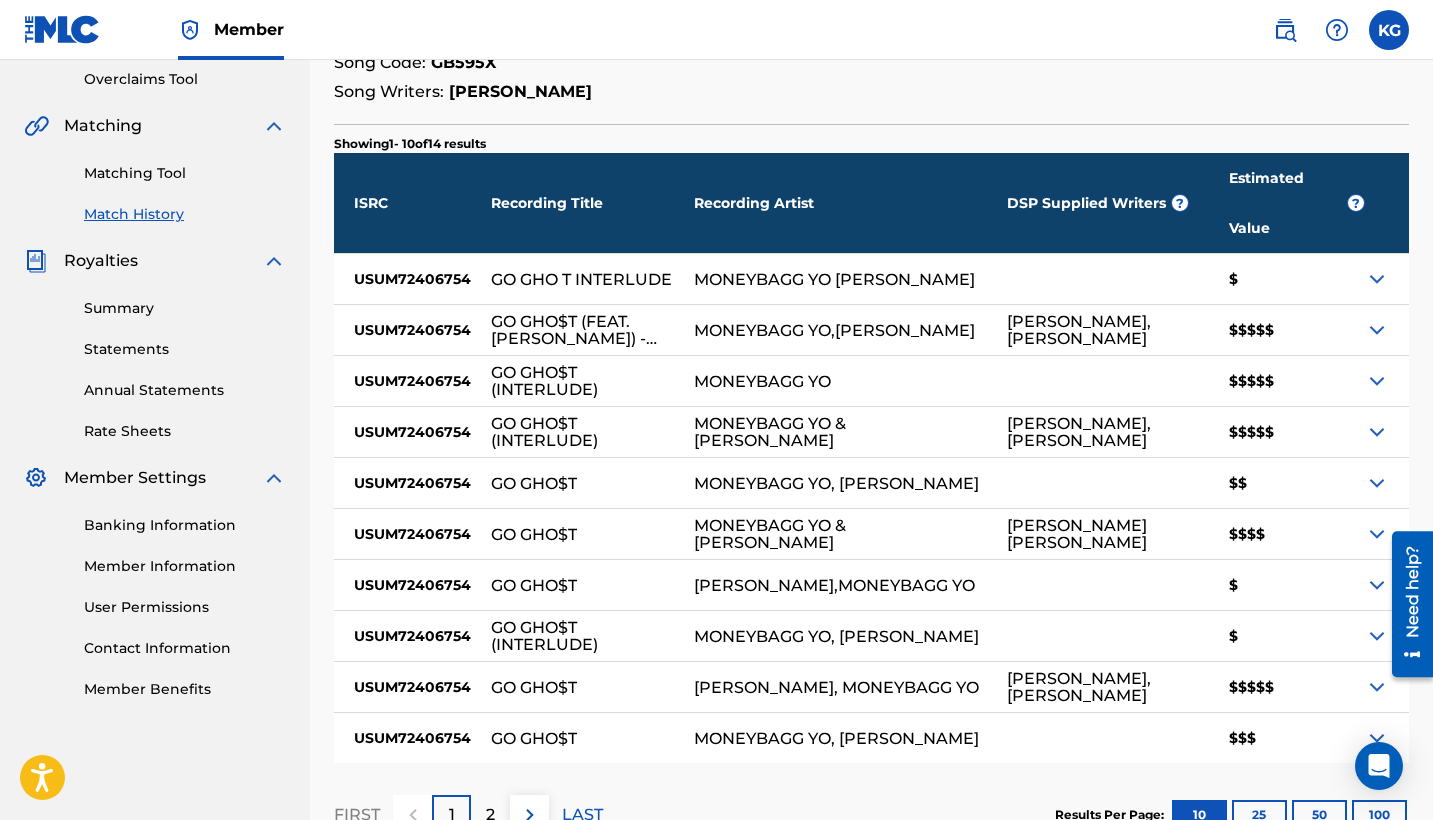 click on "$$$$$" at bounding box center [1287, 330] 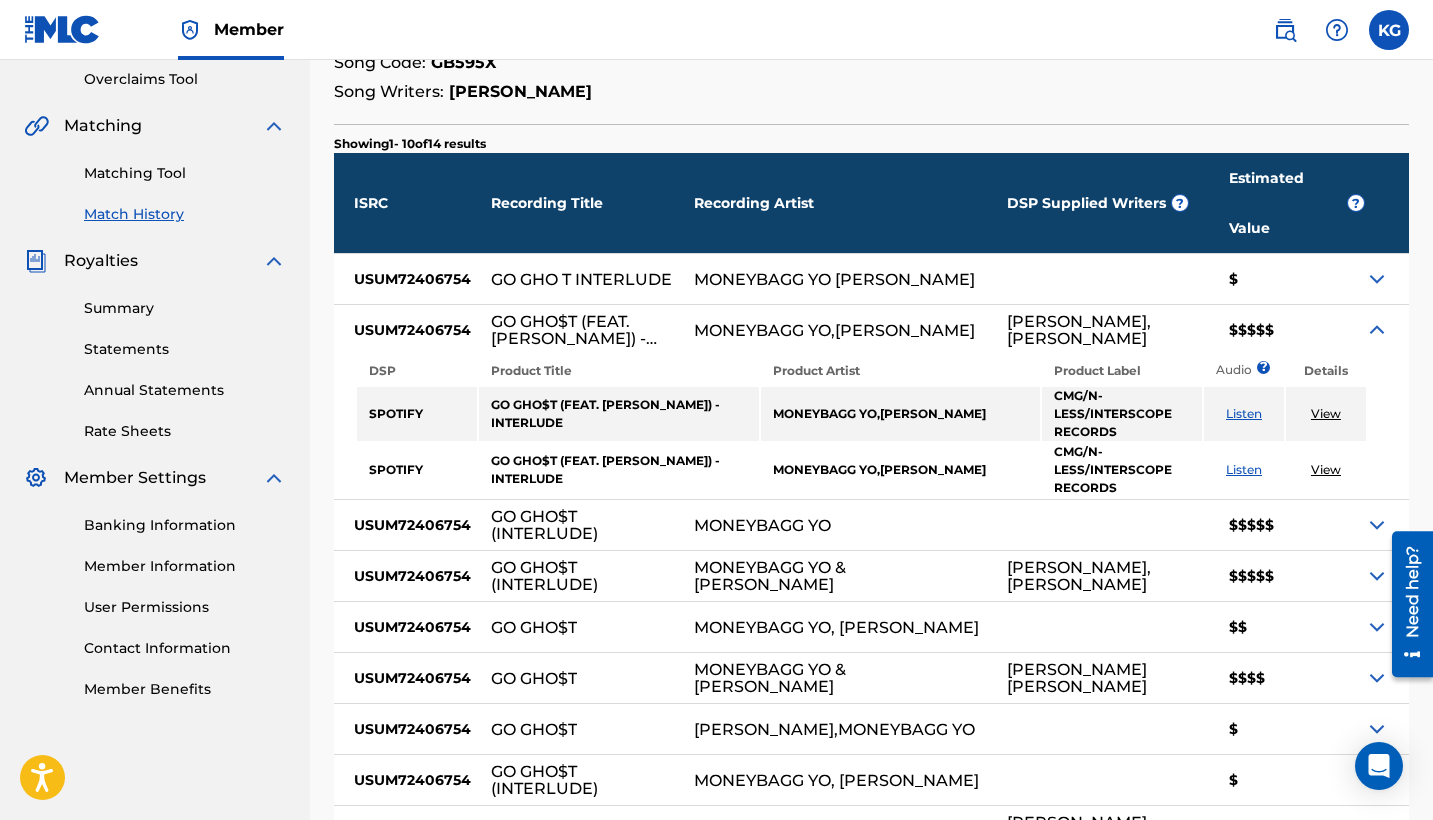 click at bounding box center [1377, 525] 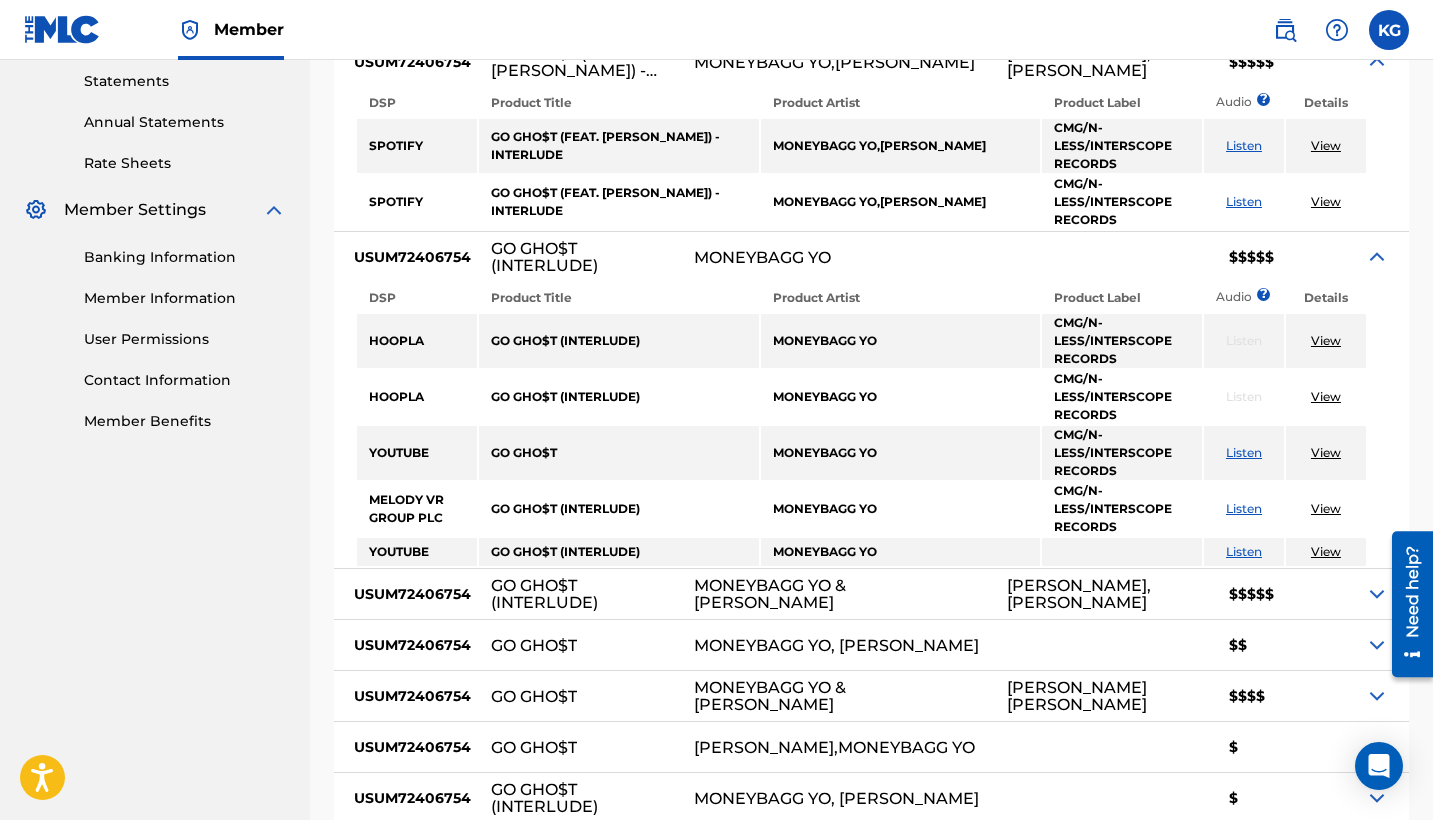scroll, scrollTop: 693, scrollLeft: 0, axis: vertical 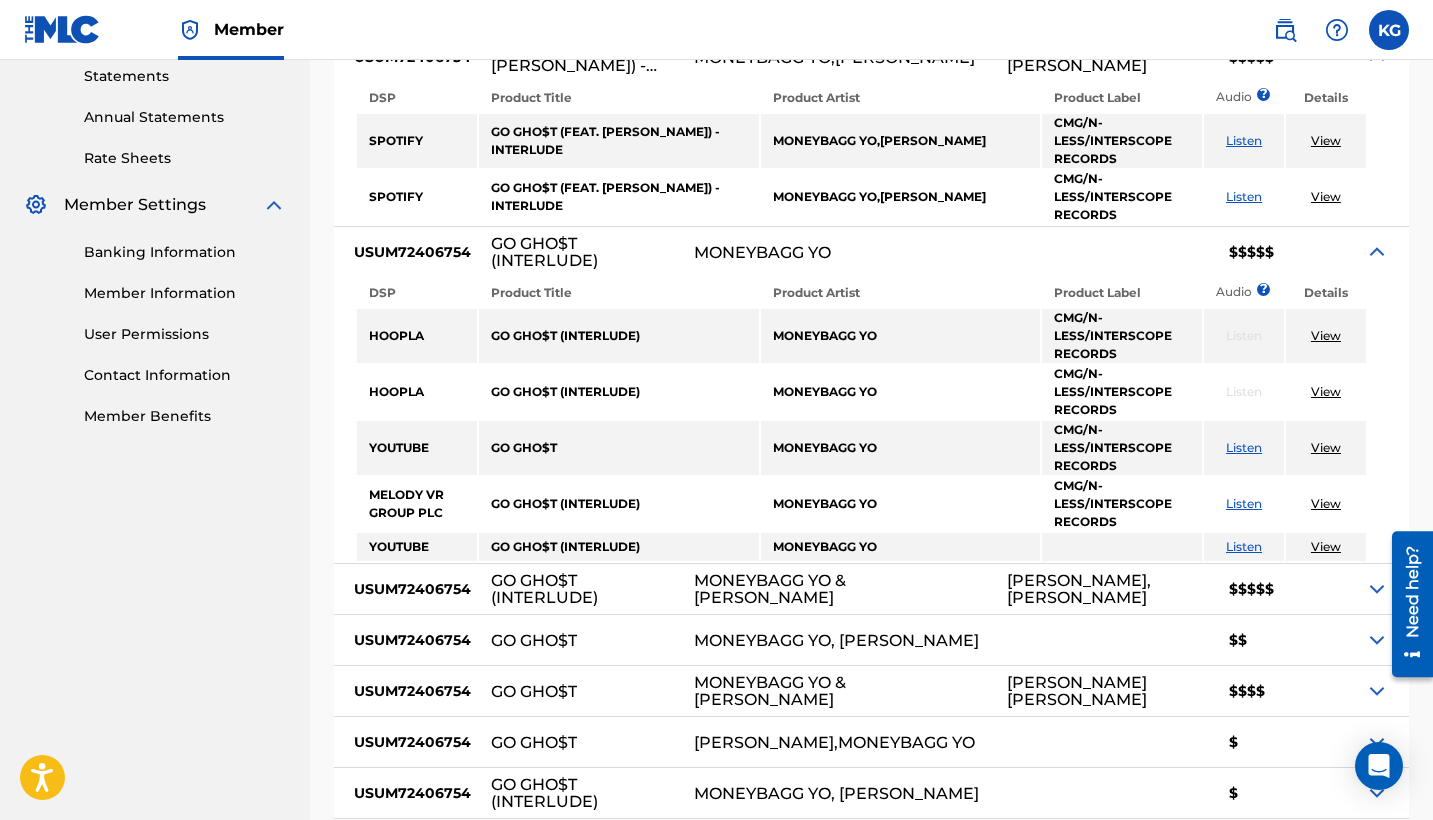 click at bounding box center (1377, 589) 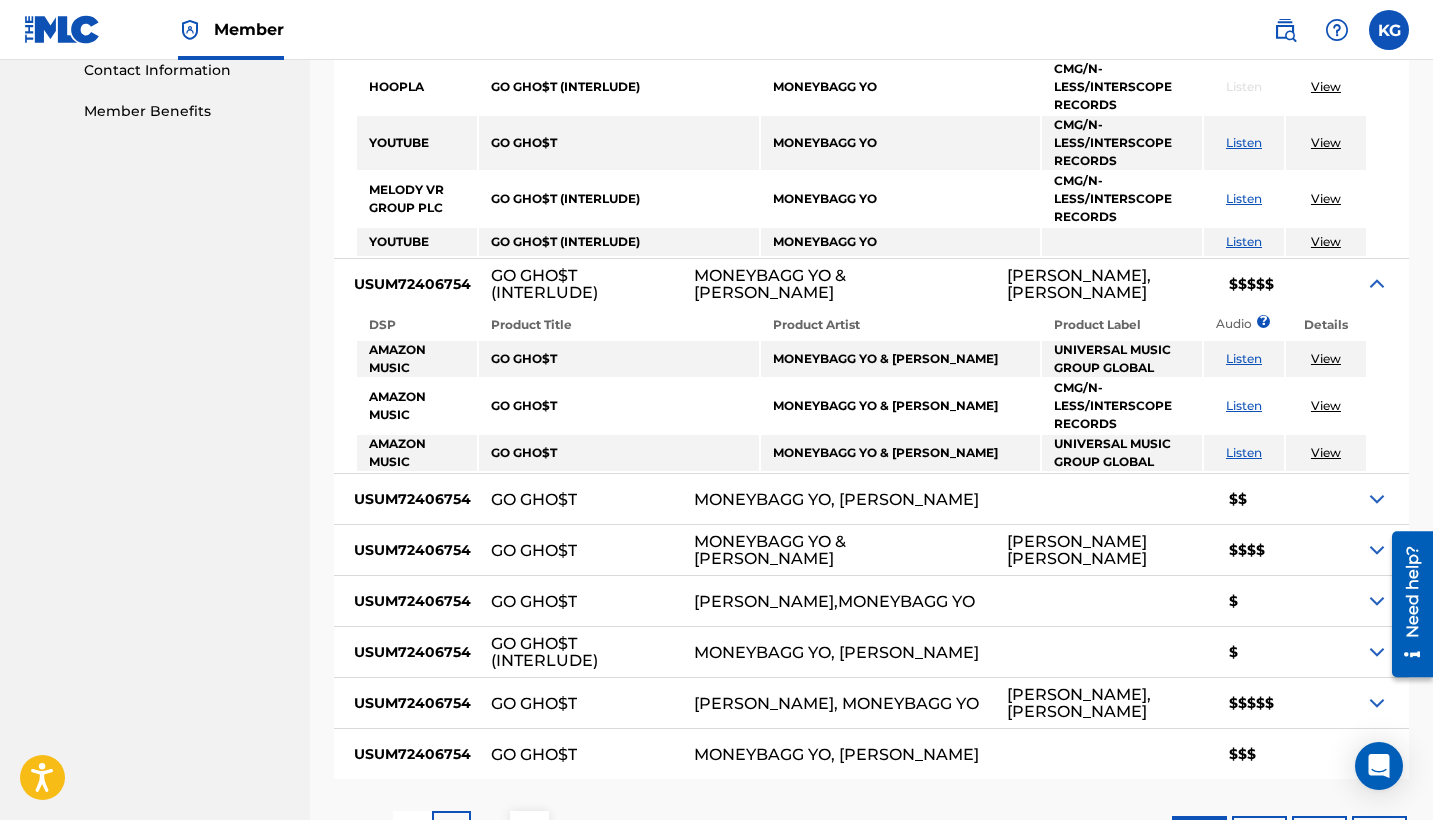 scroll, scrollTop: 1010, scrollLeft: 0, axis: vertical 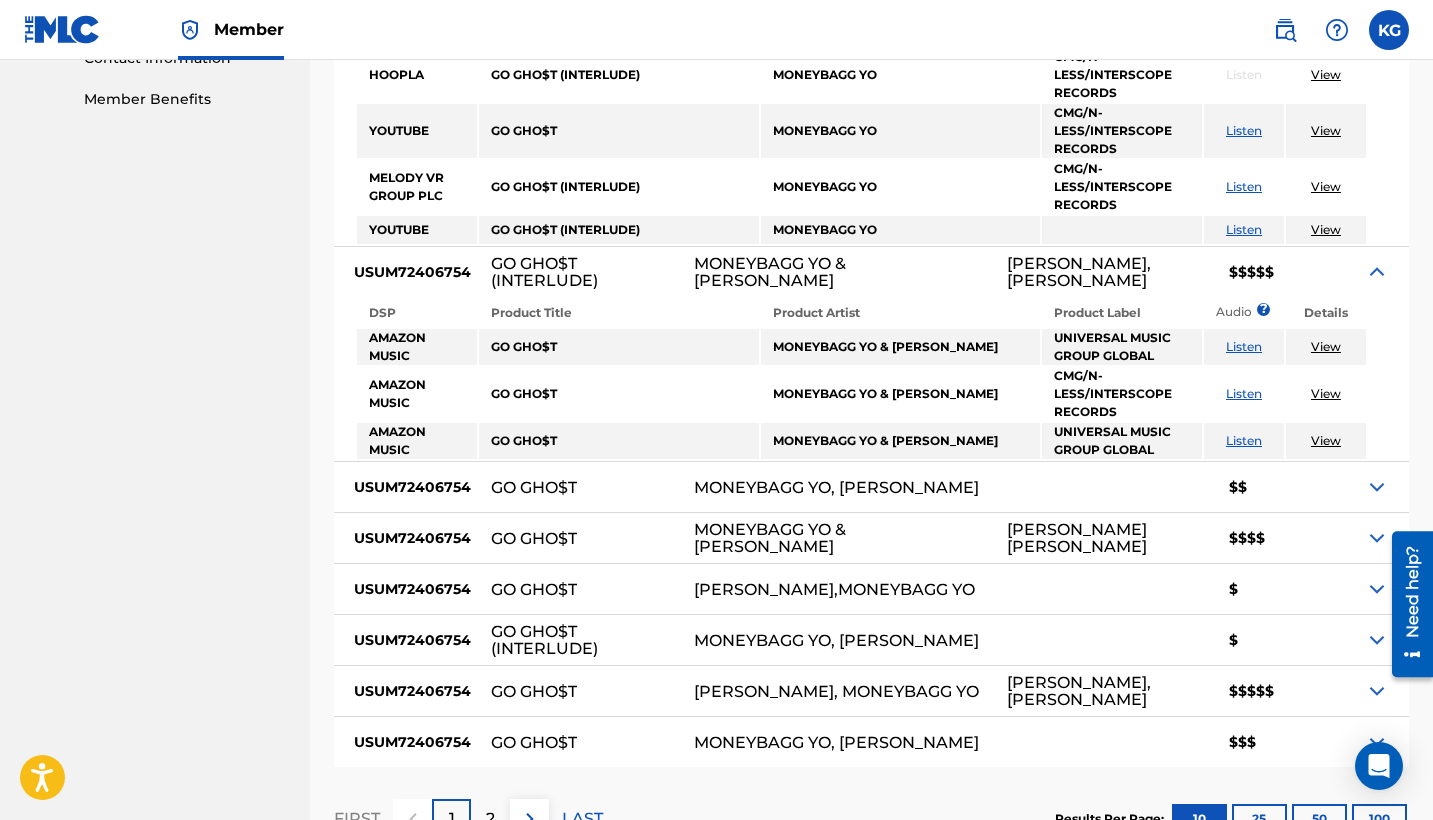 click at bounding box center [1377, 691] 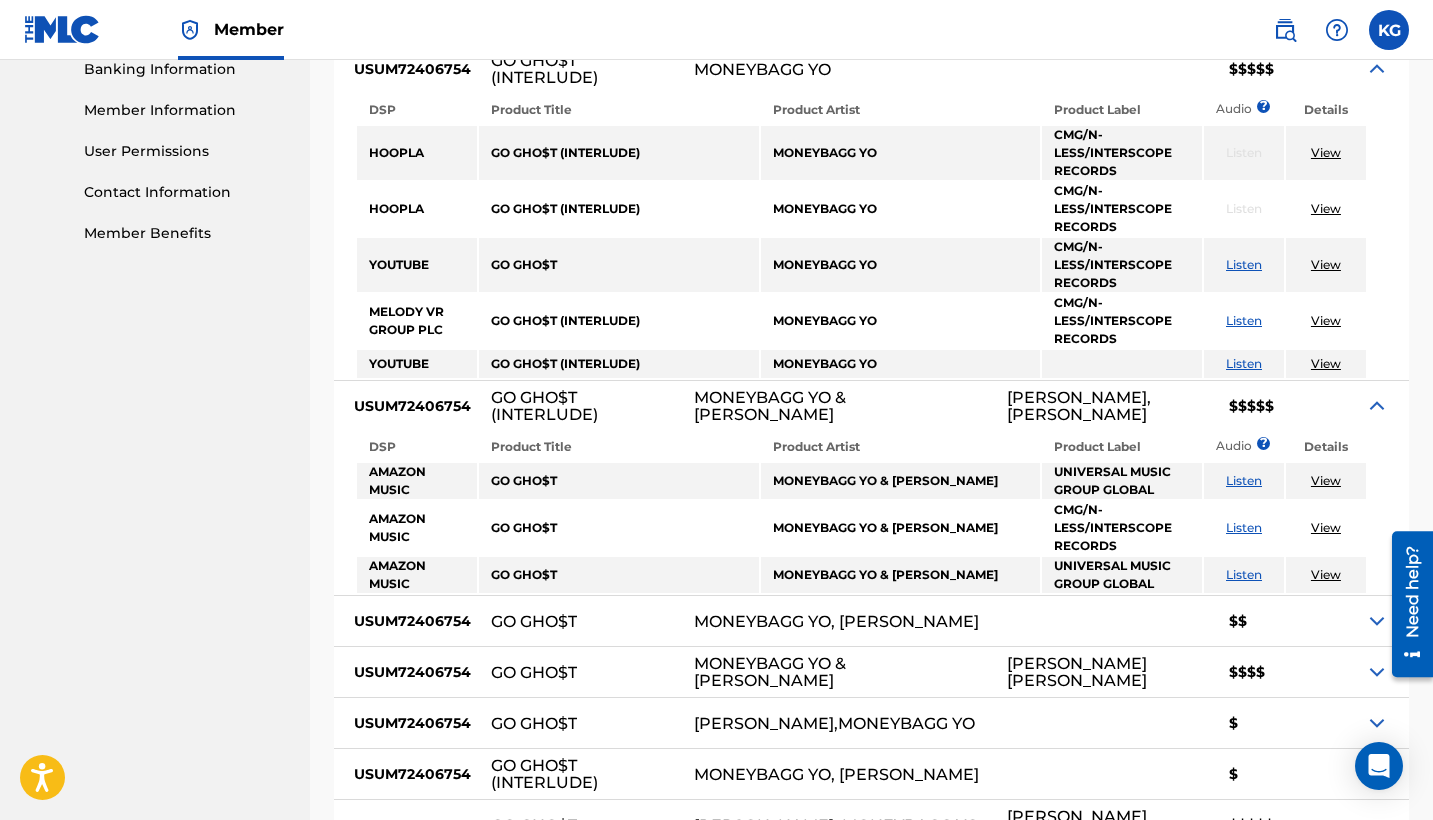 scroll, scrollTop: 866, scrollLeft: 0, axis: vertical 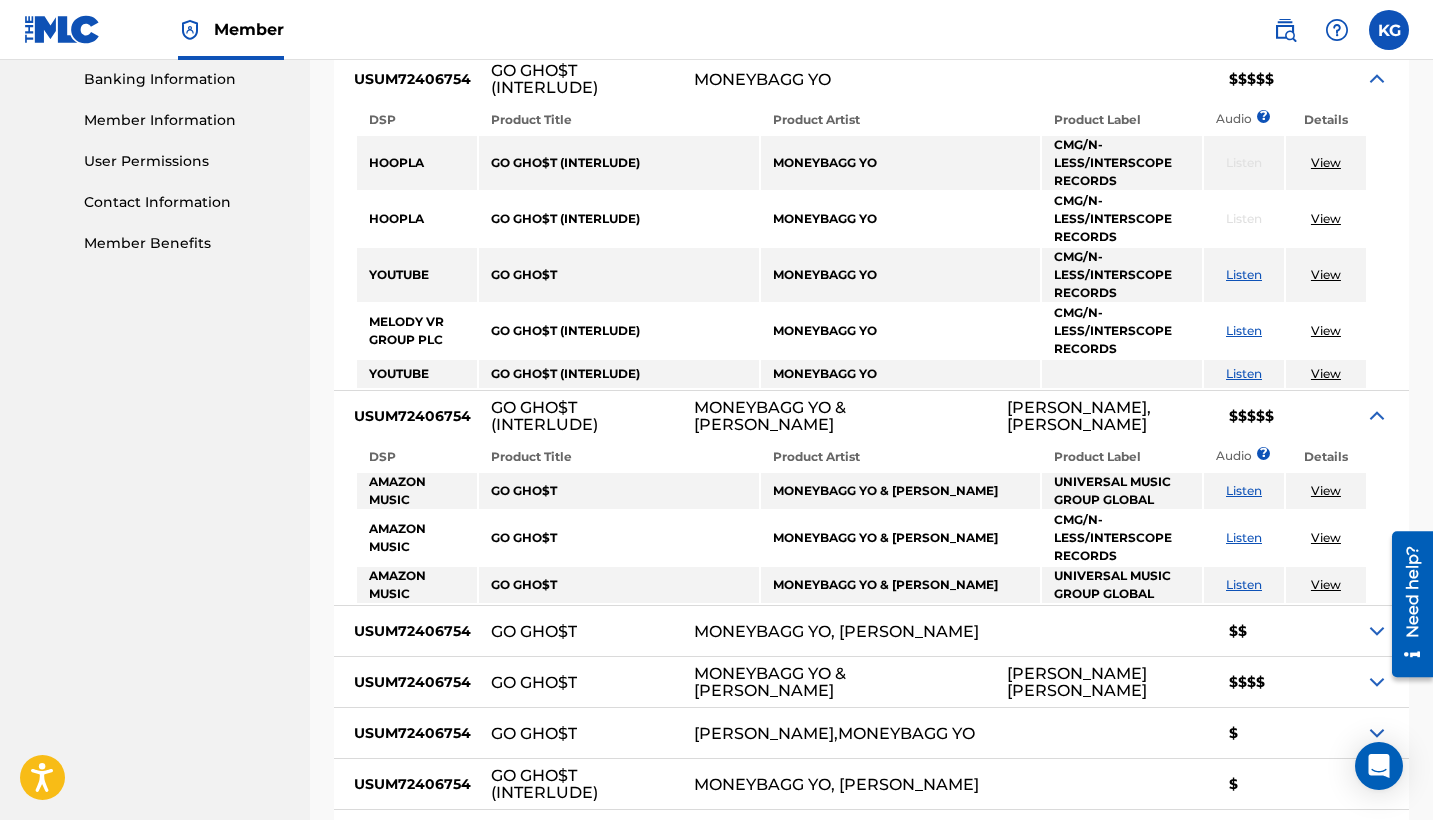 click at bounding box center [1377, 416] 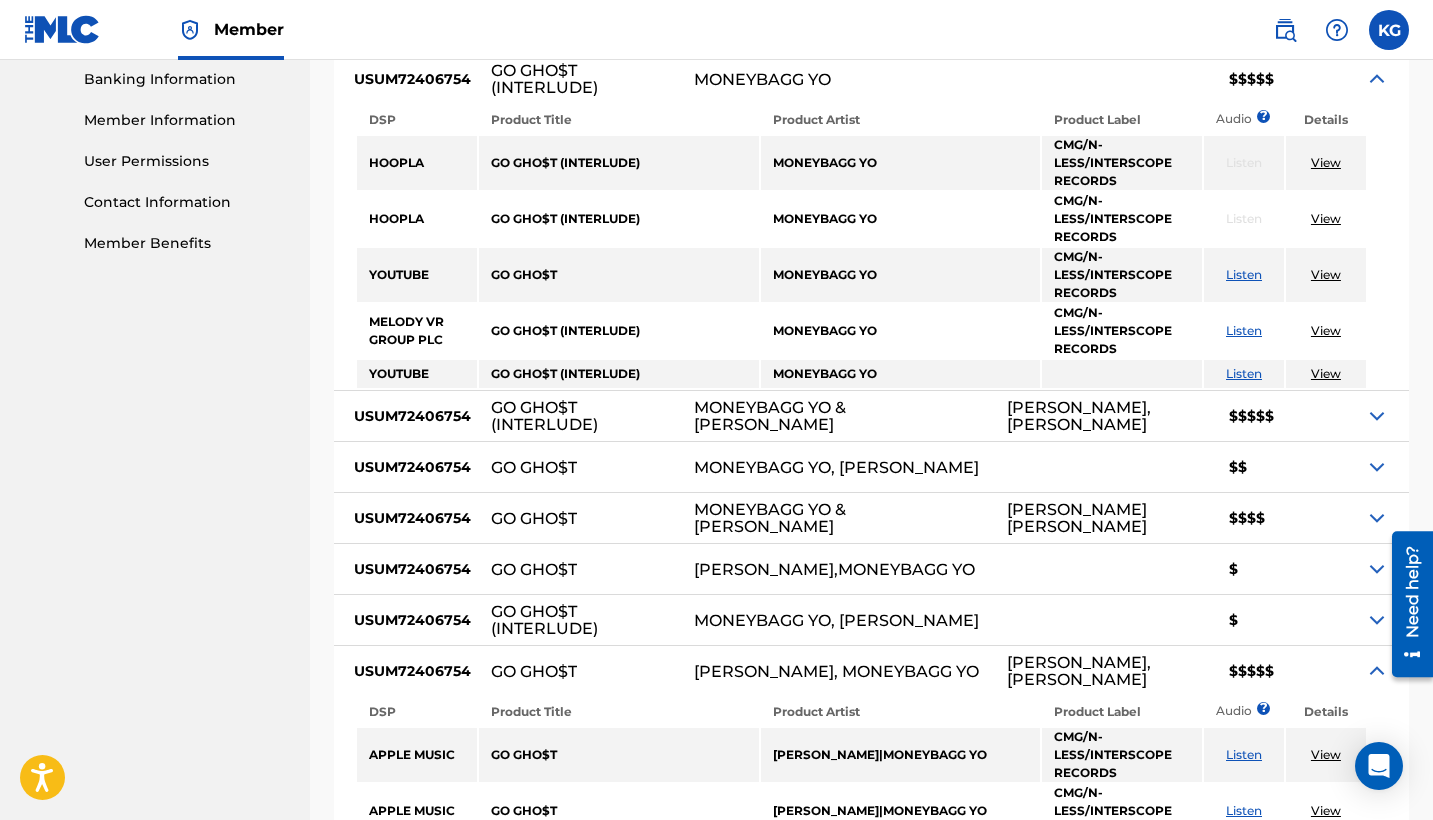 click at bounding box center (1377, 671) 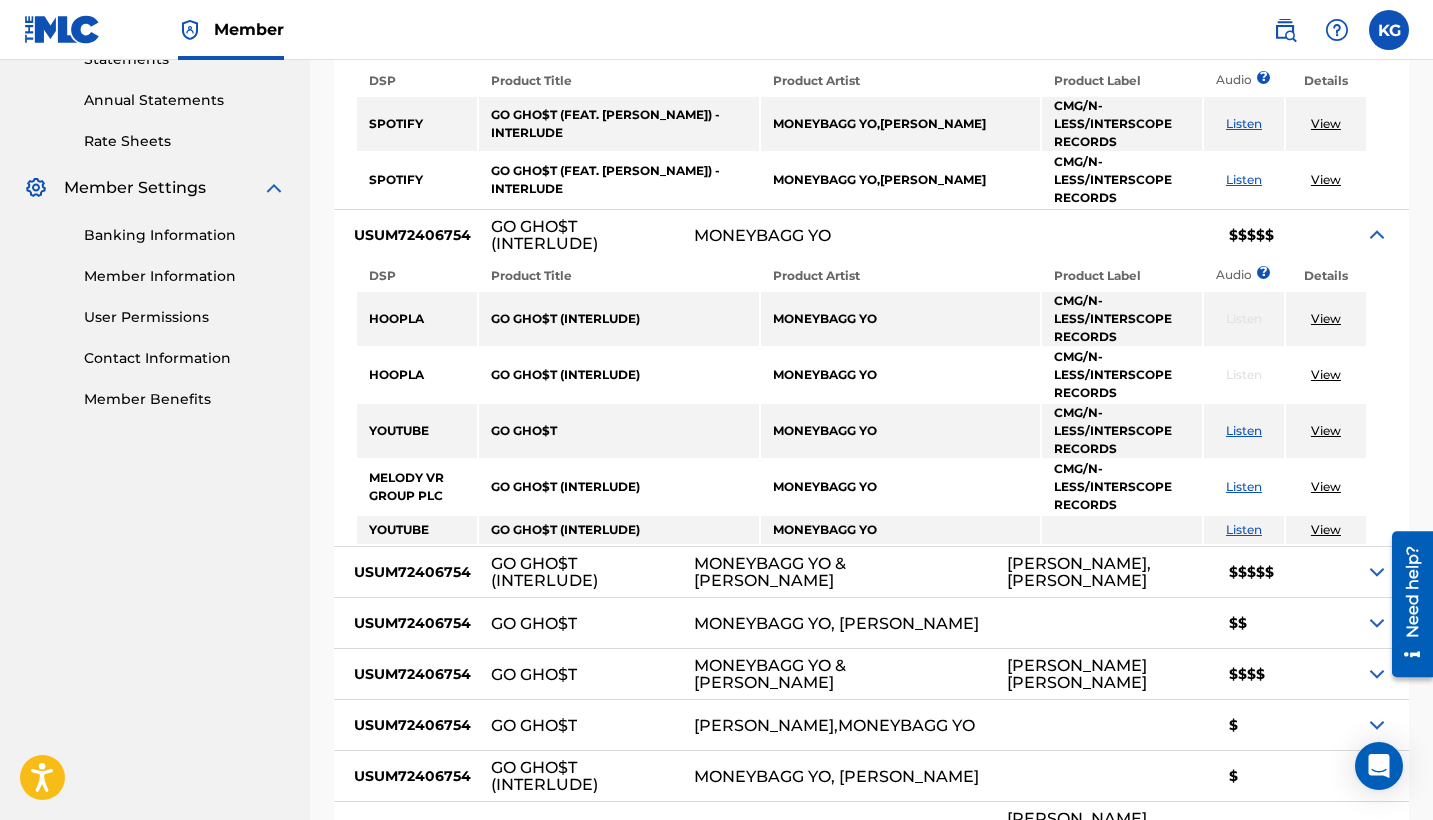 scroll, scrollTop: 705, scrollLeft: 0, axis: vertical 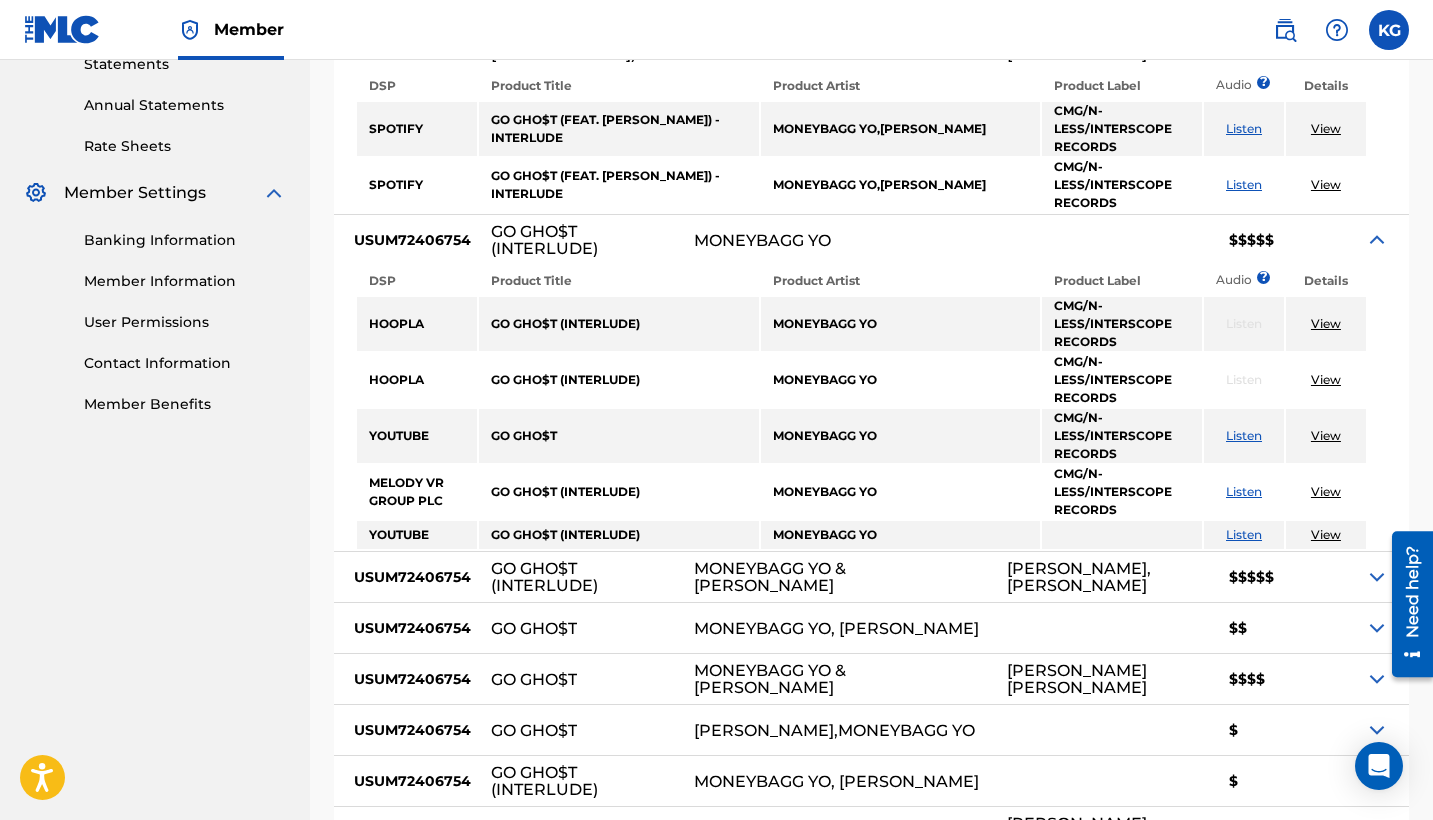 click on "$$$$$" at bounding box center (1287, 240) 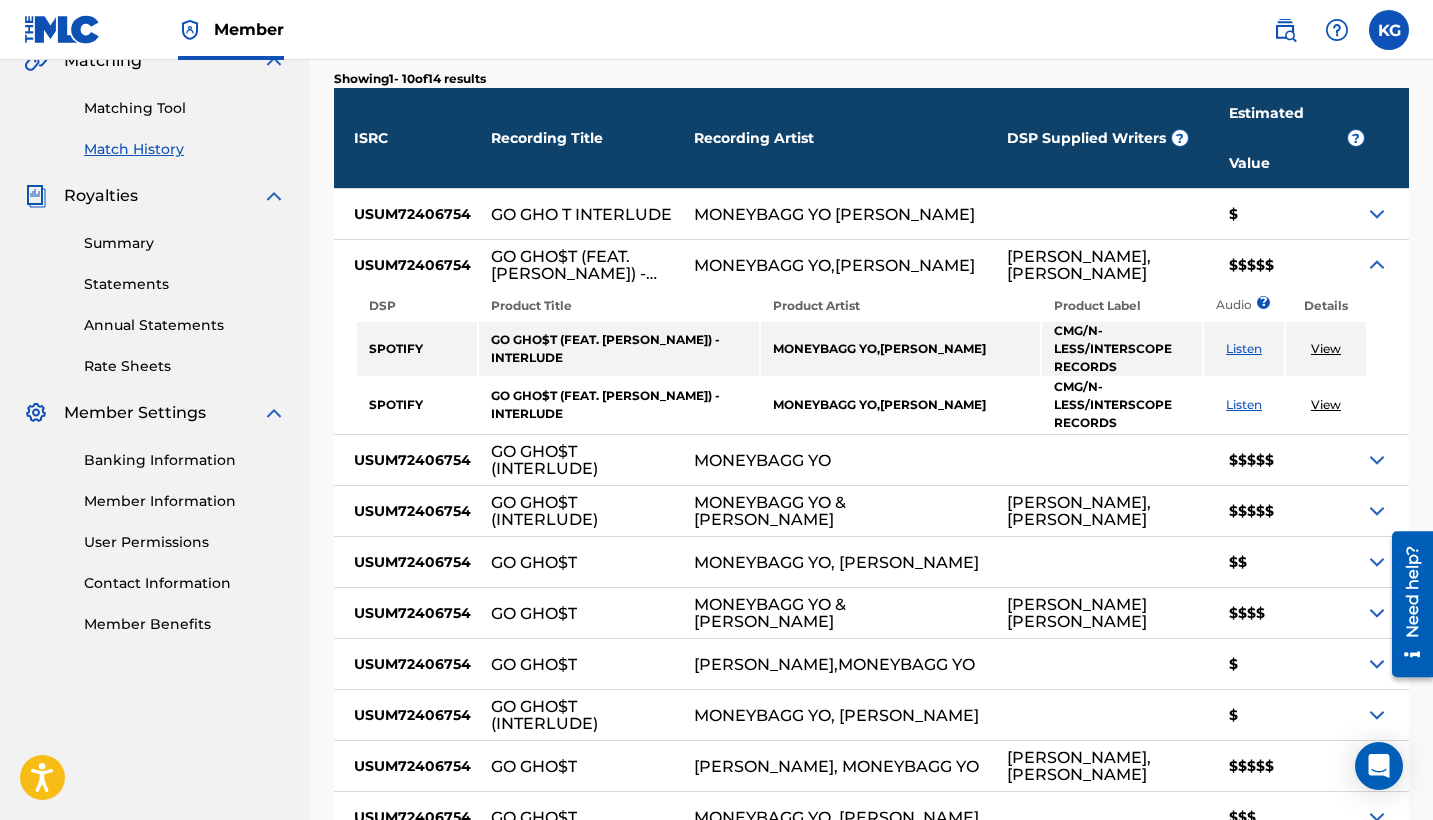 scroll, scrollTop: 429, scrollLeft: 0, axis: vertical 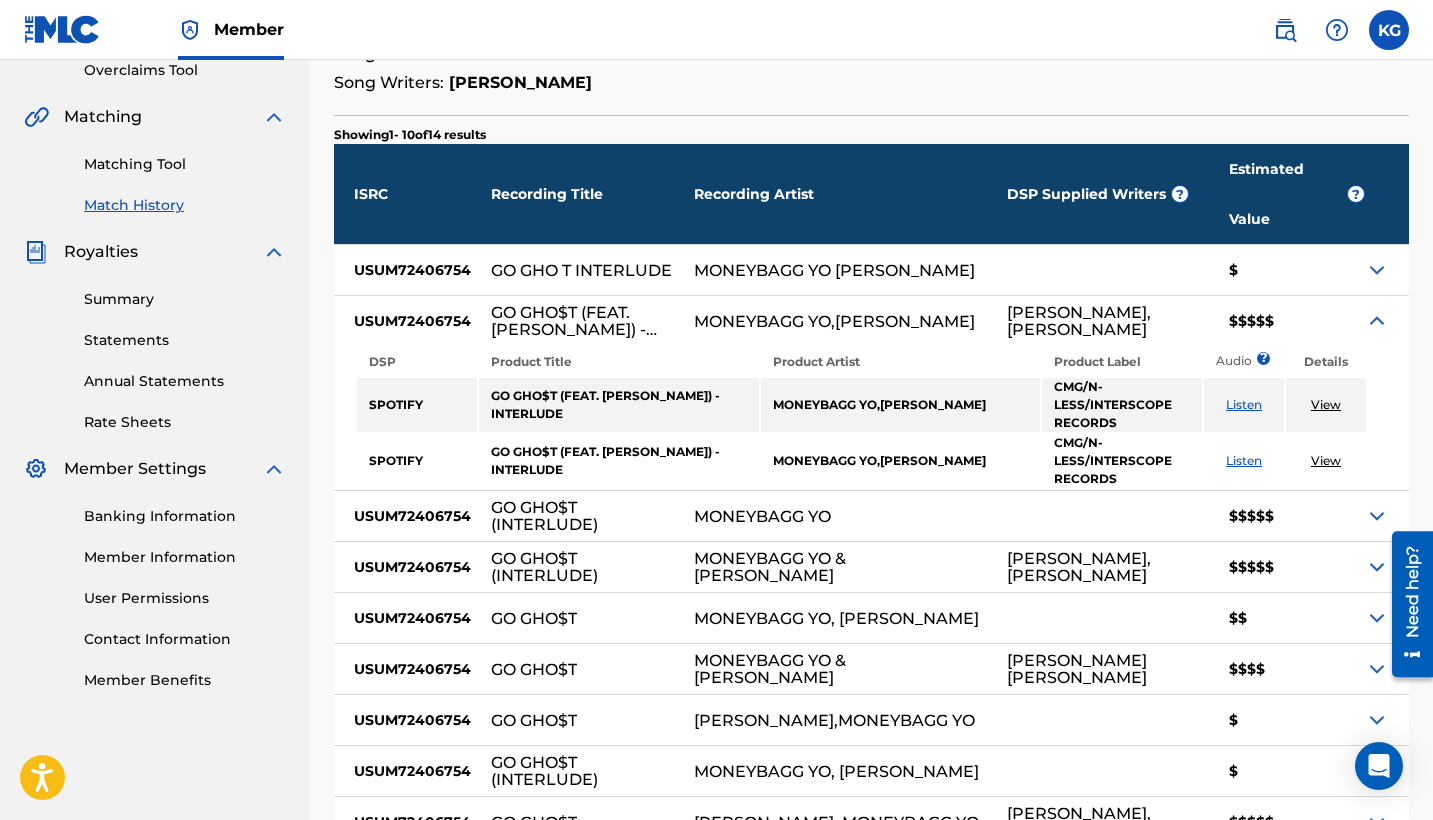 click at bounding box center (1377, 321) 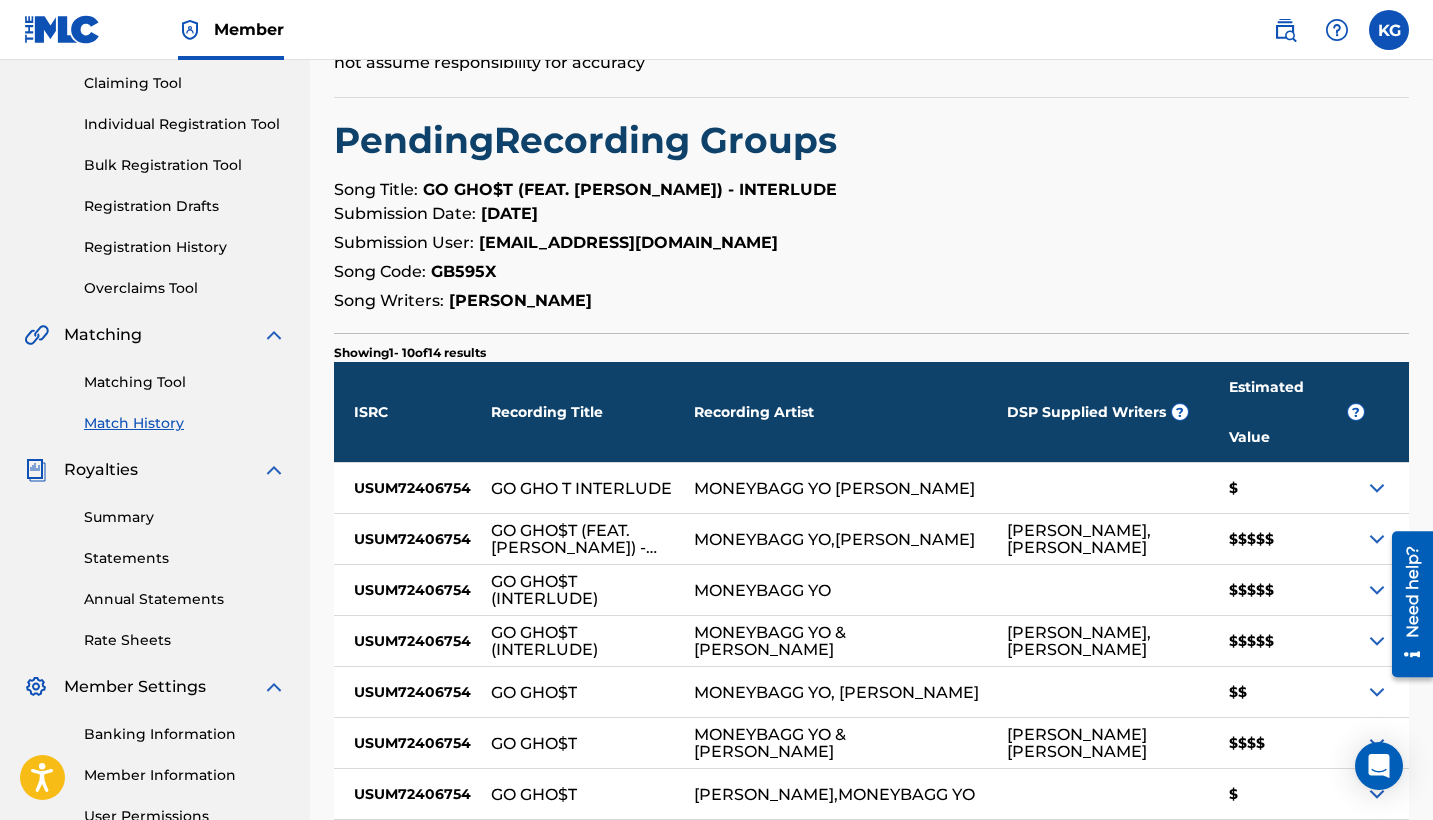 scroll, scrollTop: 200, scrollLeft: 0, axis: vertical 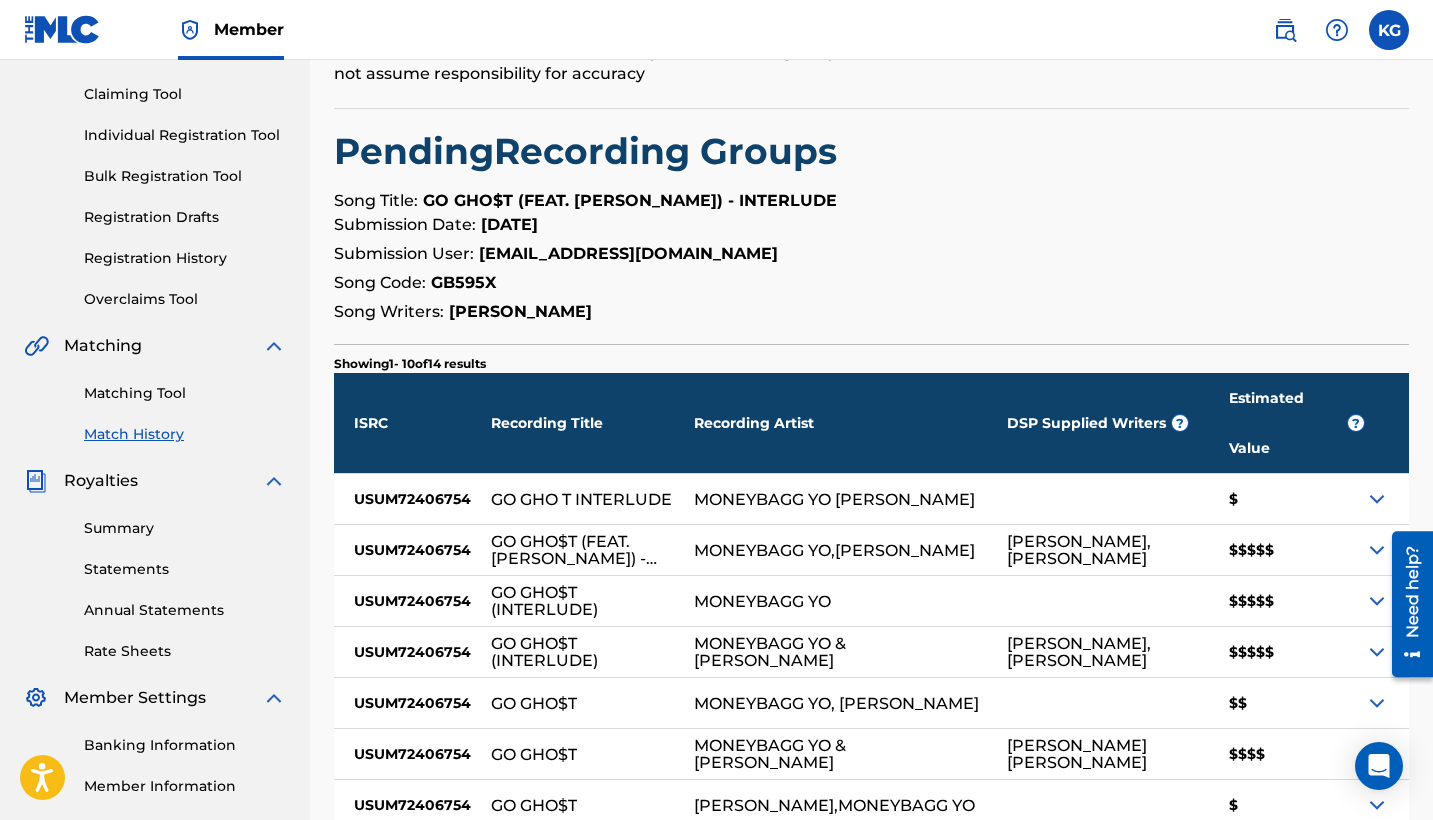 click on "Registration History" at bounding box center [185, 258] 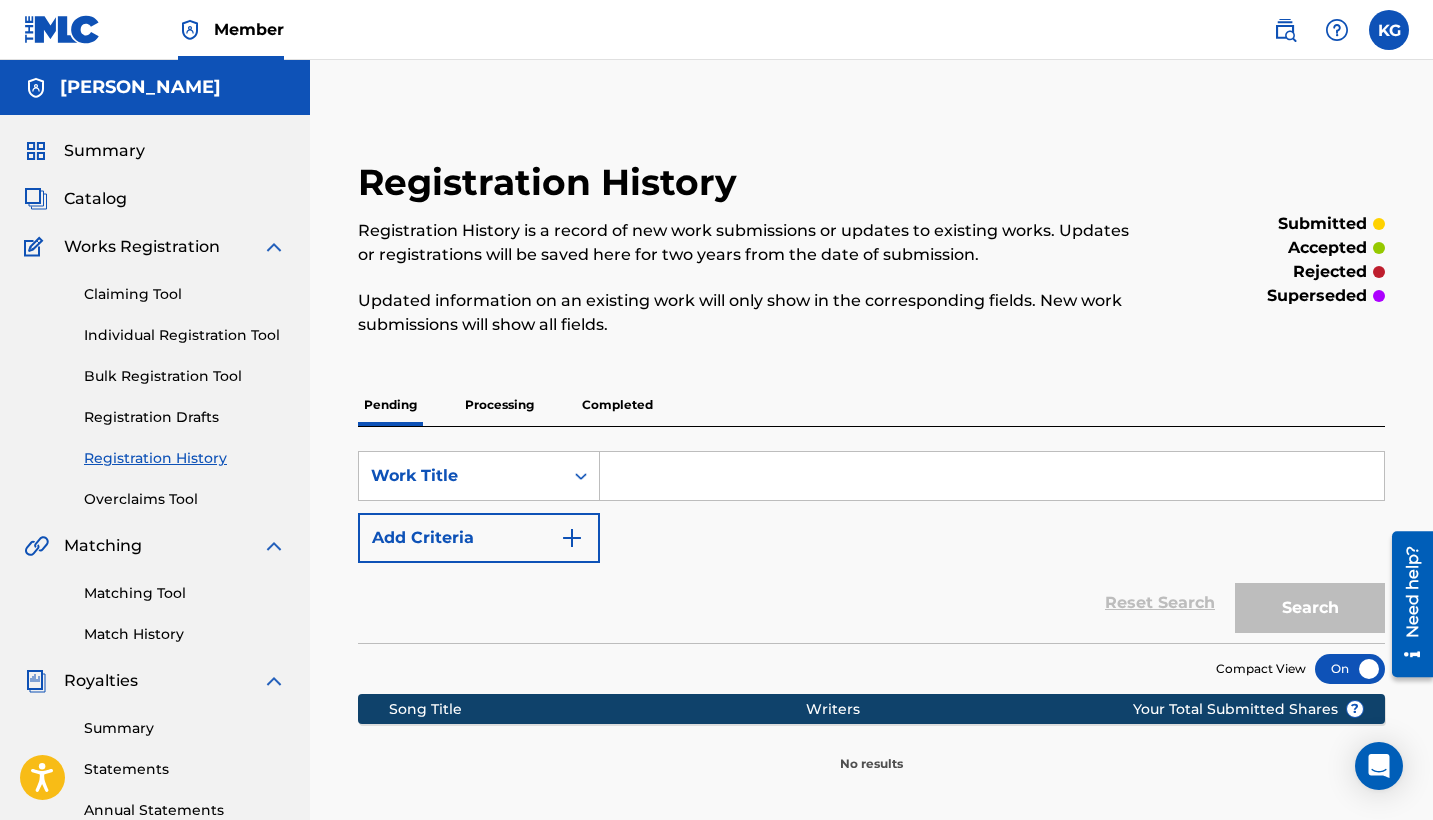 click on "Pending Processing Completed" at bounding box center [871, 405] 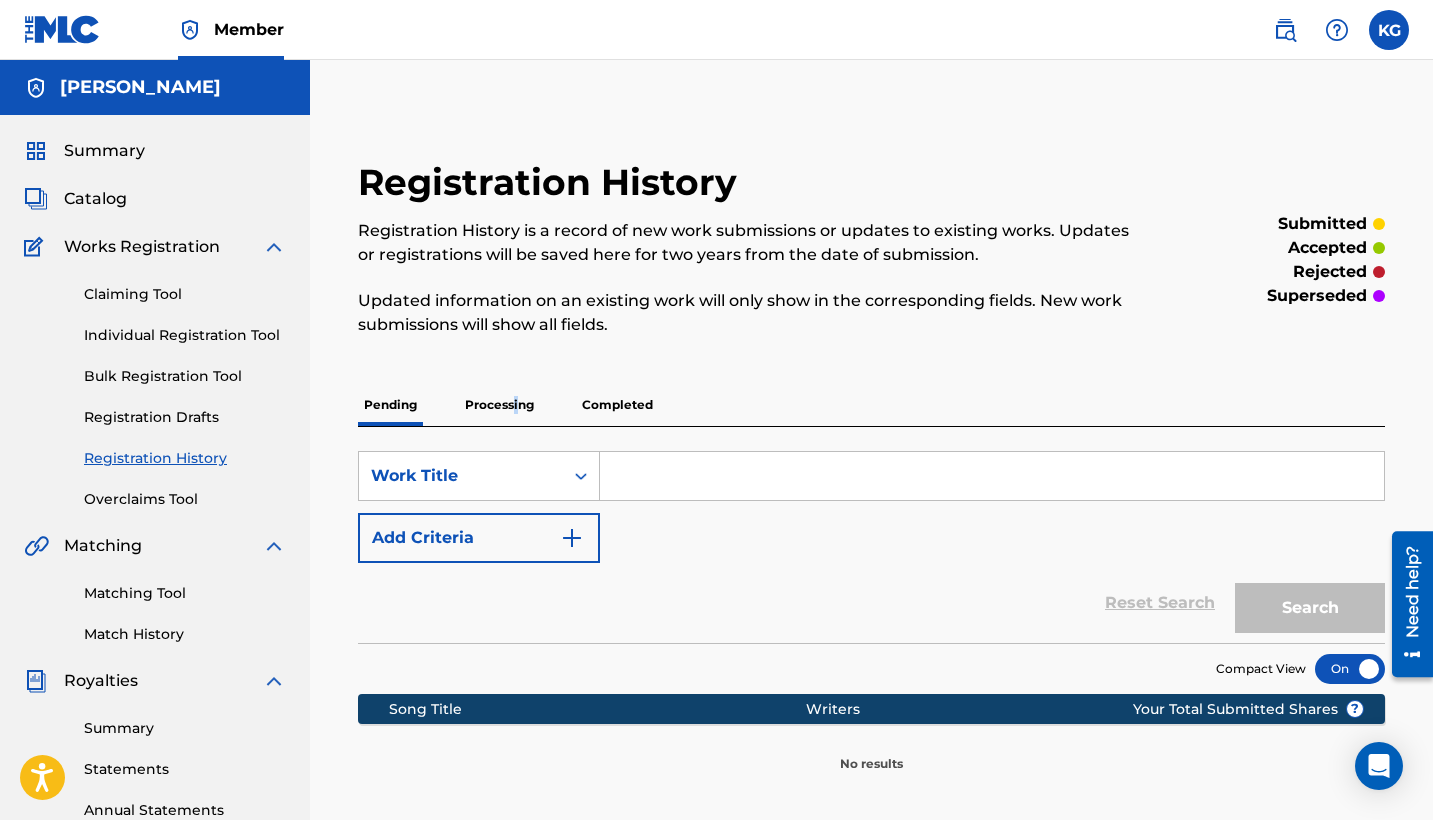 click on "Processing" at bounding box center (499, 405) 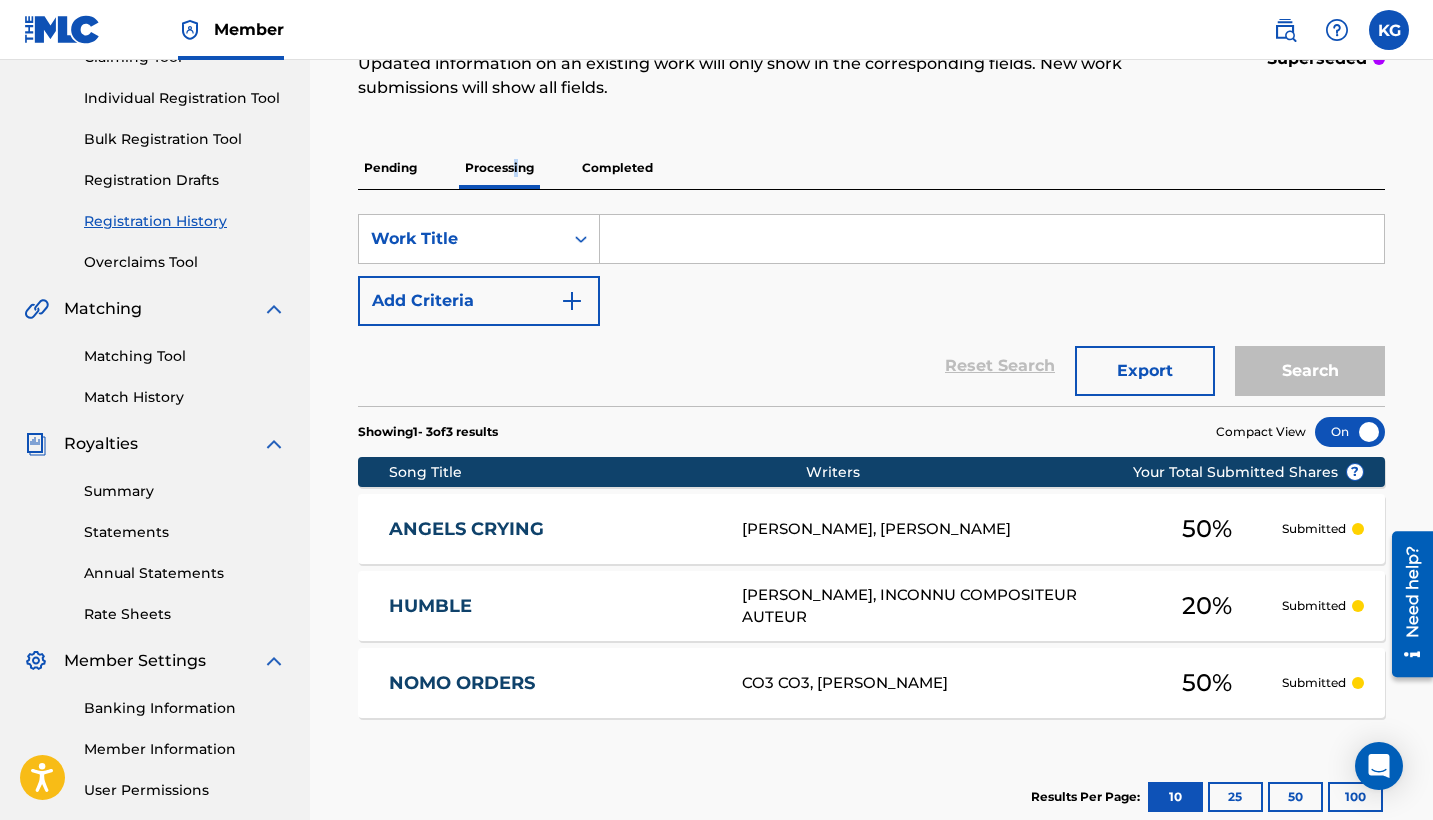 scroll, scrollTop: 234, scrollLeft: 0, axis: vertical 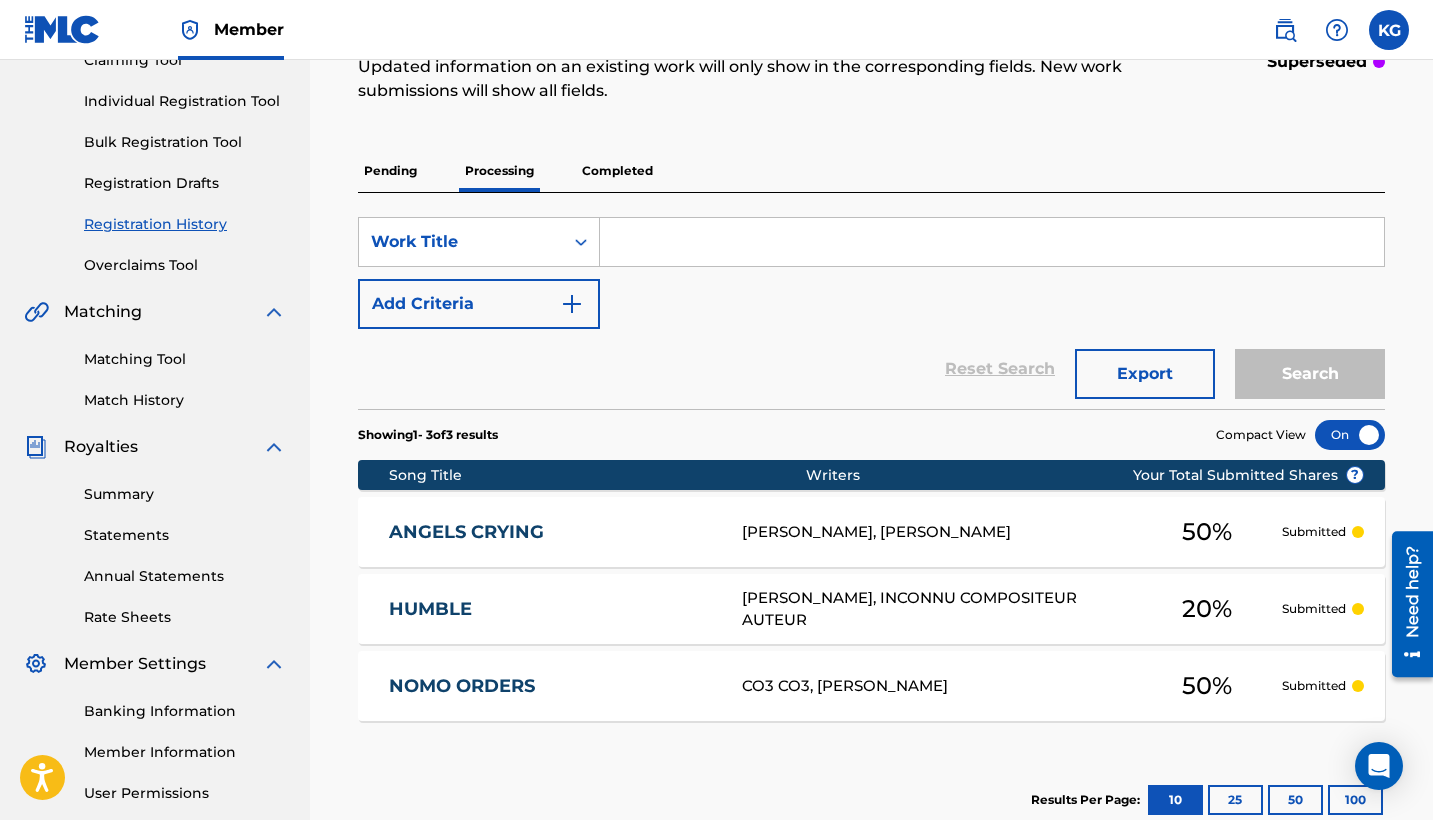 click on "Completed" at bounding box center (617, 171) 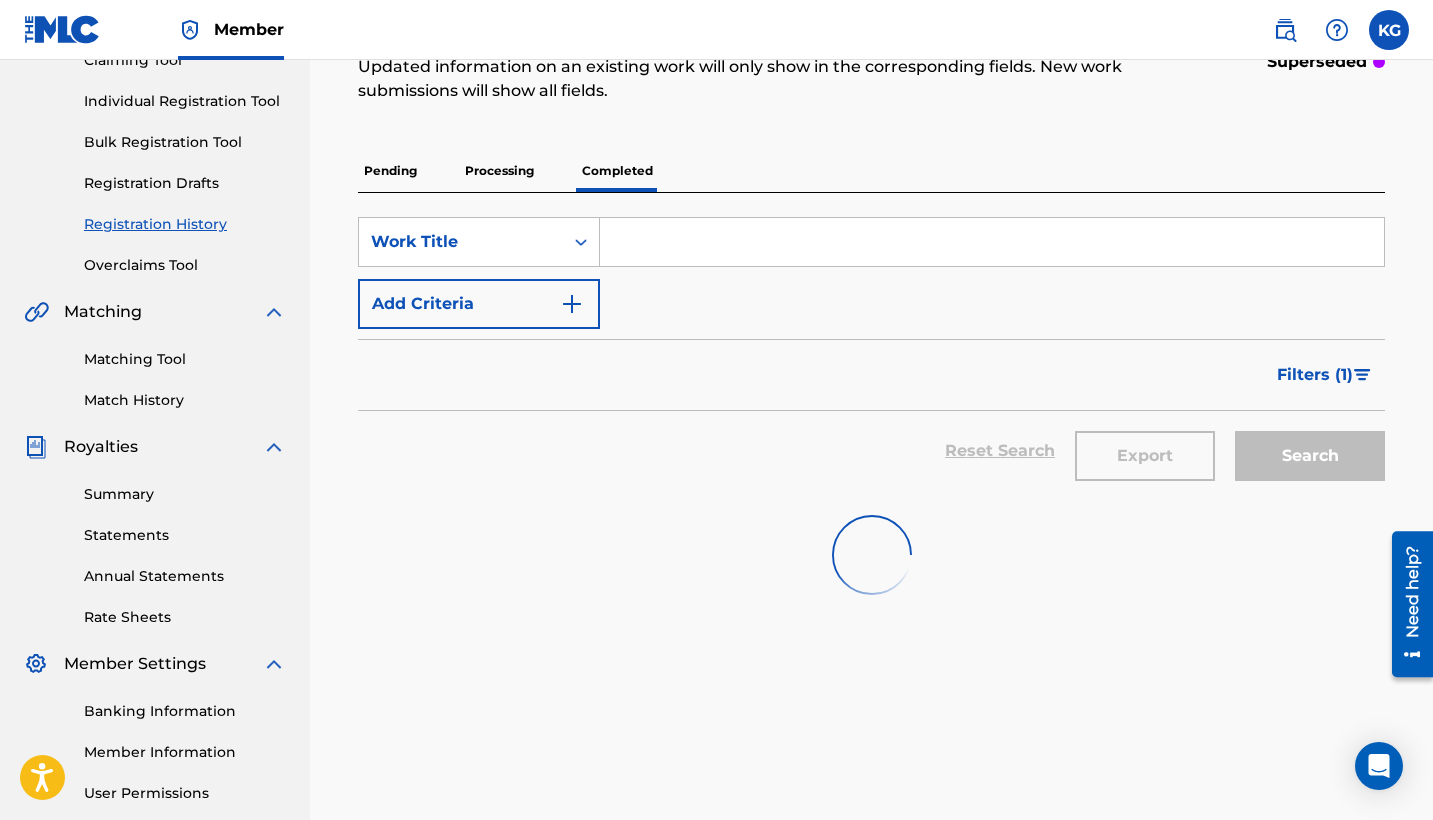 scroll, scrollTop: 0, scrollLeft: 0, axis: both 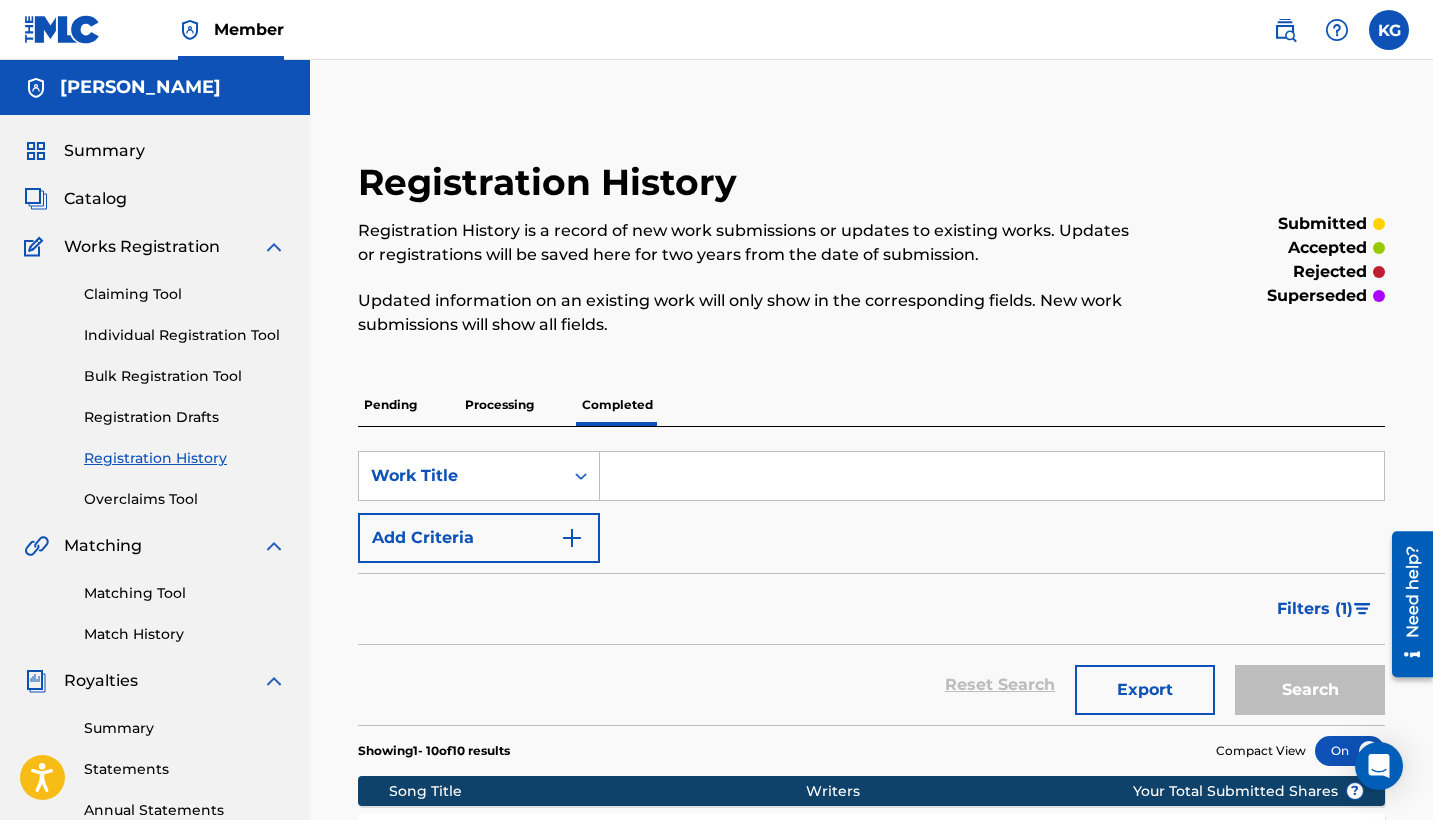 drag, startPoint x: 1389, startPoint y: 292, endPoint x: 1423, endPoint y: 292, distance: 34 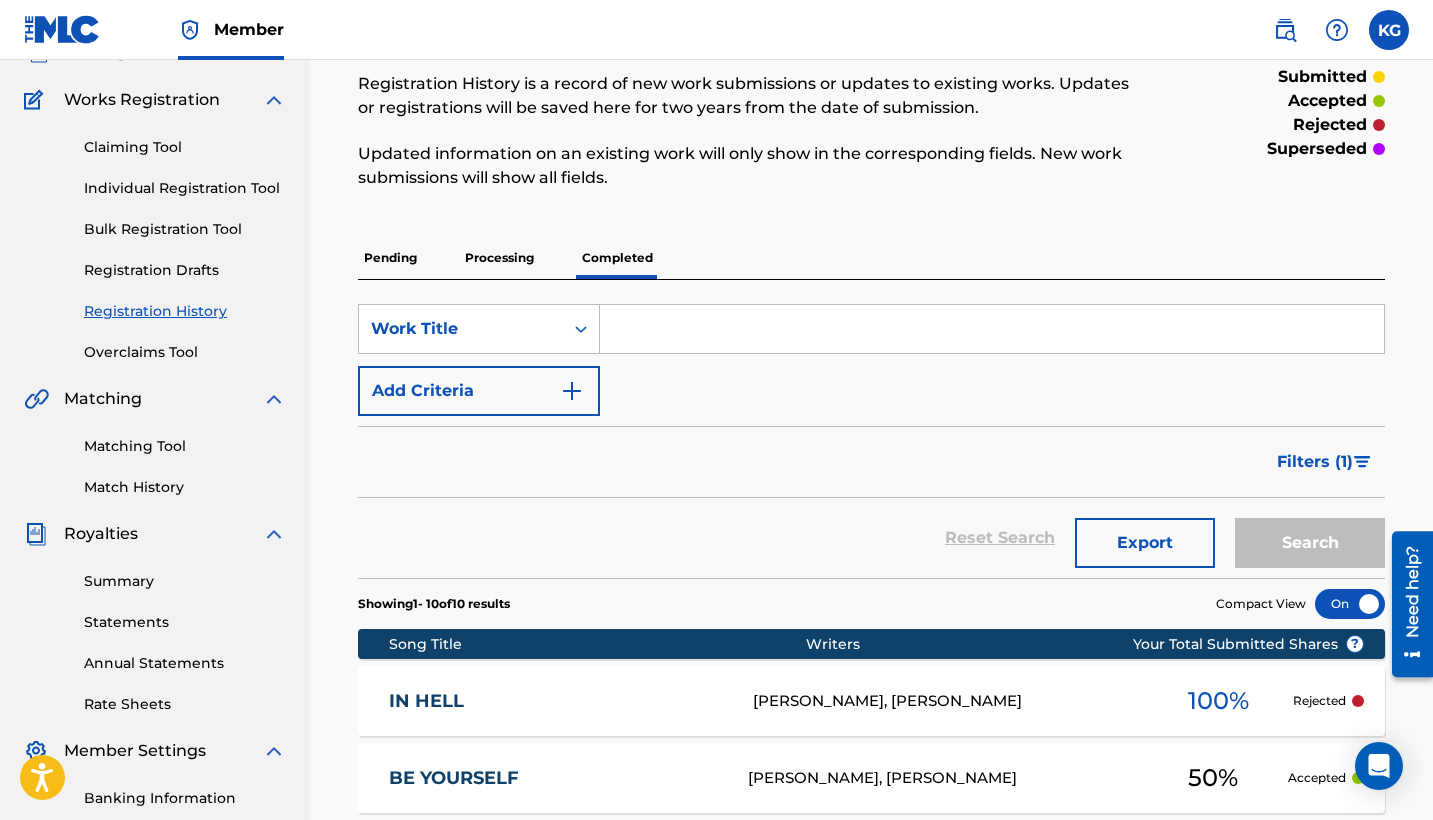scroll, scrollTop: 132, scrollLeft: 0, axis: vertical 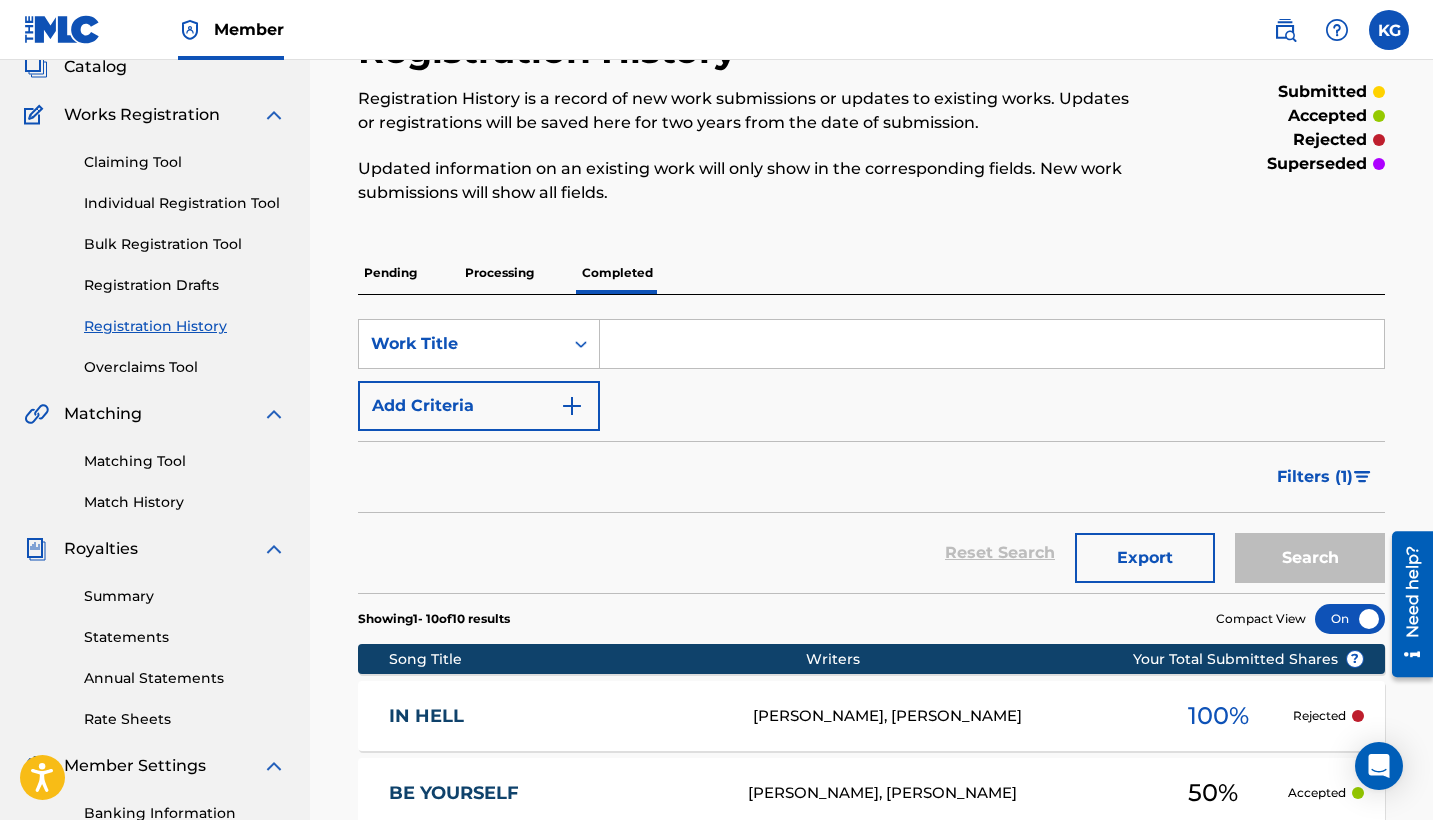 click at bounding box center [274, 115] 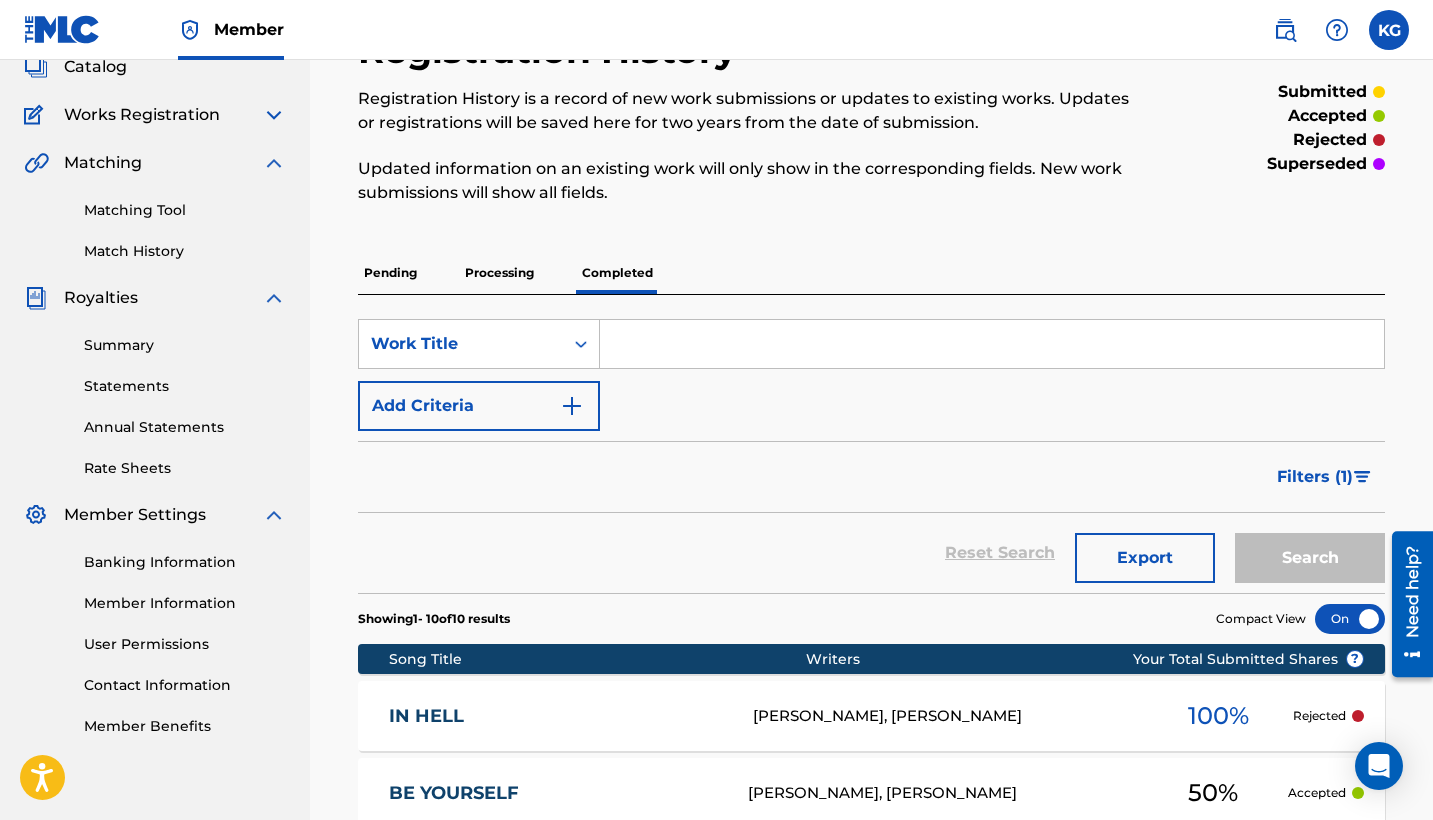 click on "Match History" at bounding box center [185, 251] 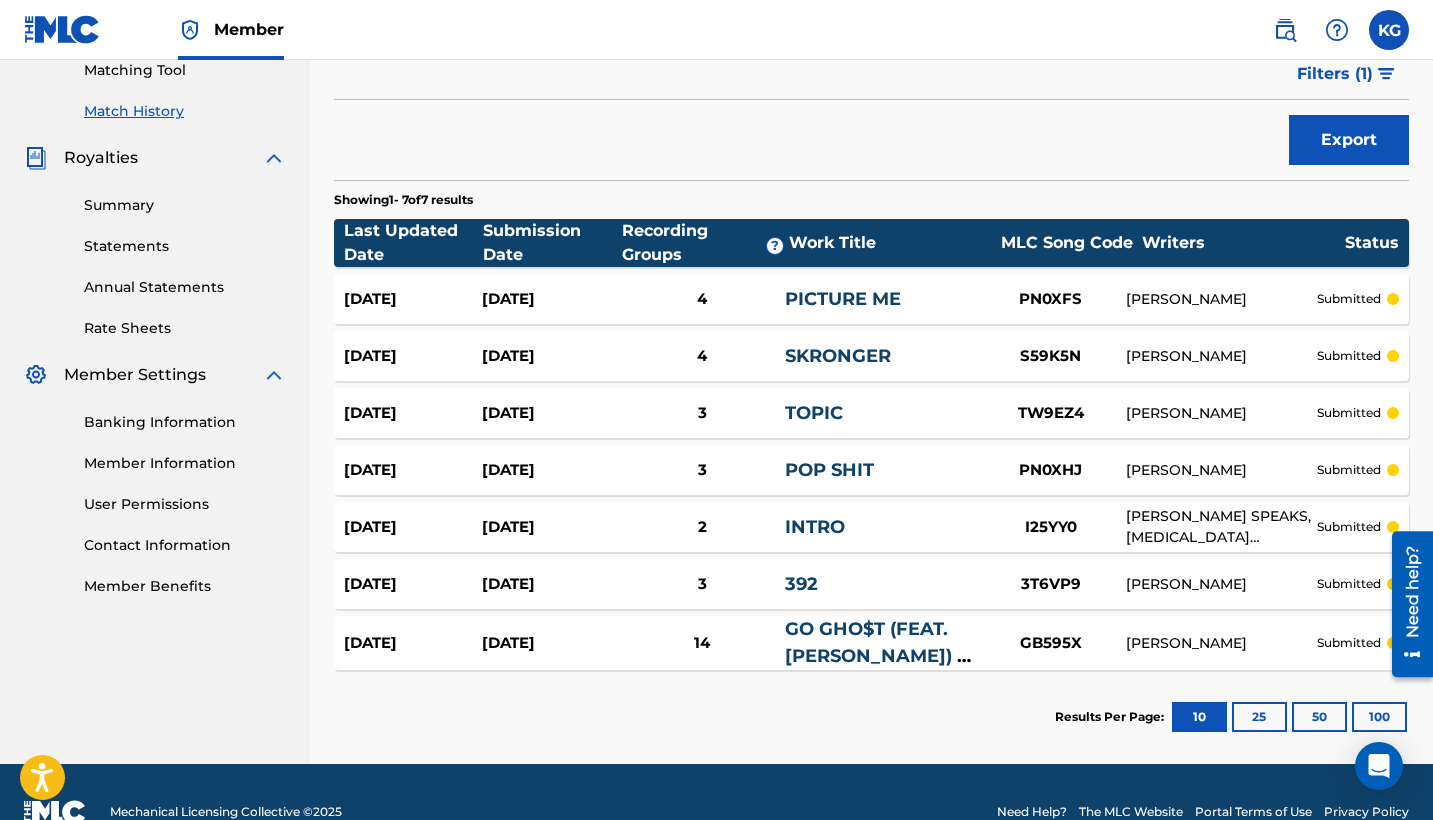 scroll, scrollTop: 312, scrollLeft: 0, axis: vertical 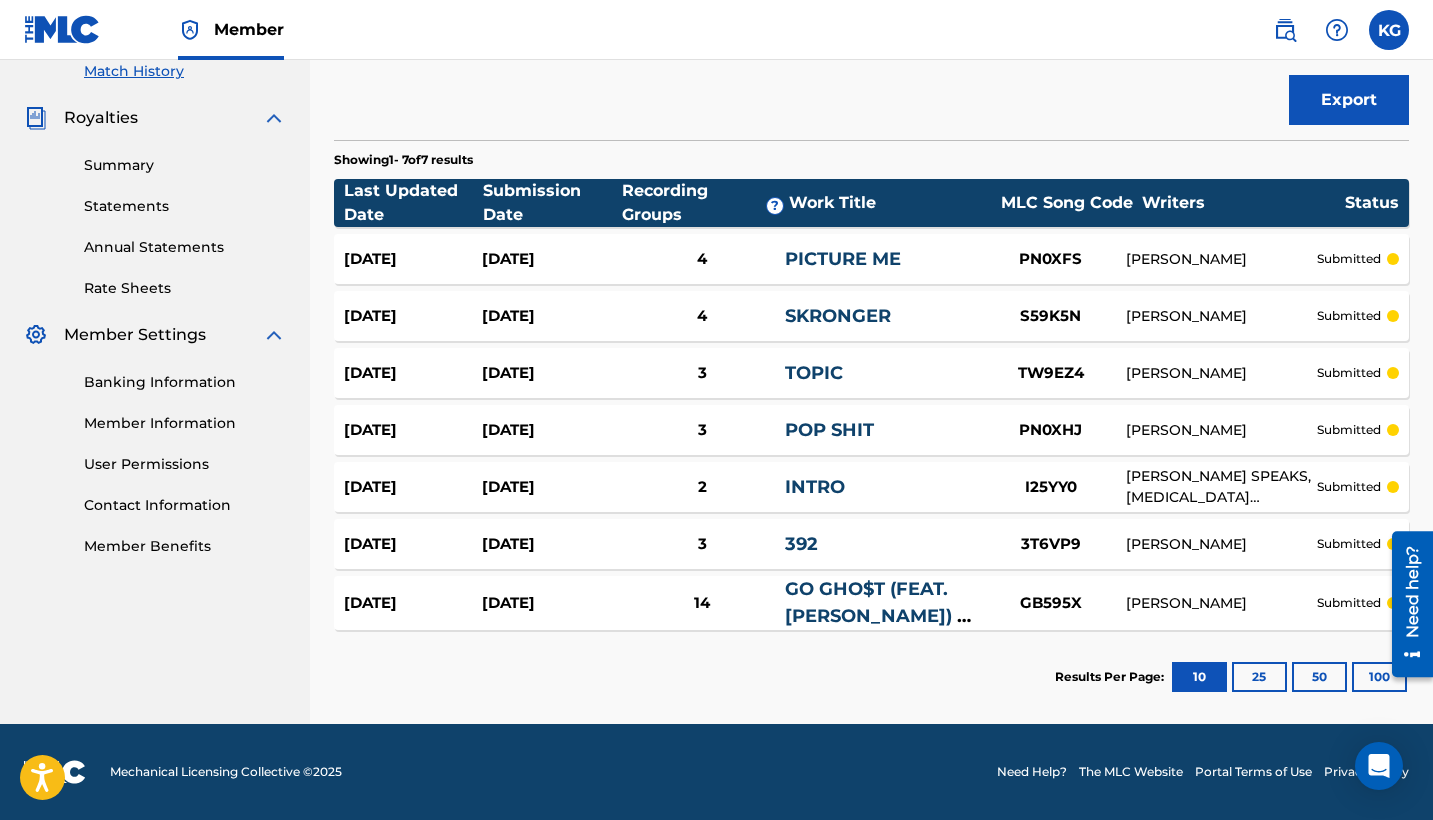 click on "POP SHIT" at bounding box center (829, 430) 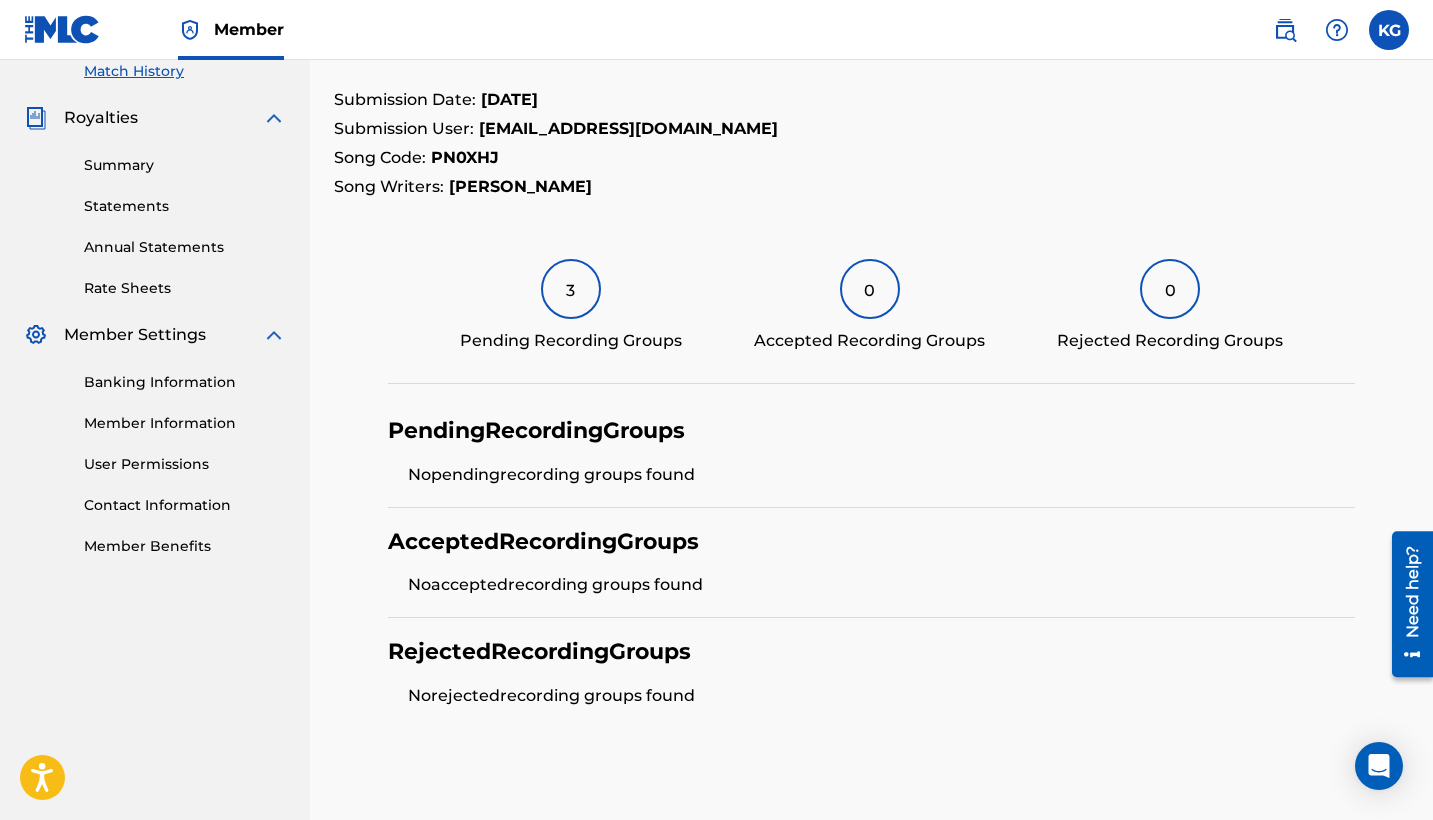 scroll, scrollTop: 0, scrollLeft: 0, axis: both 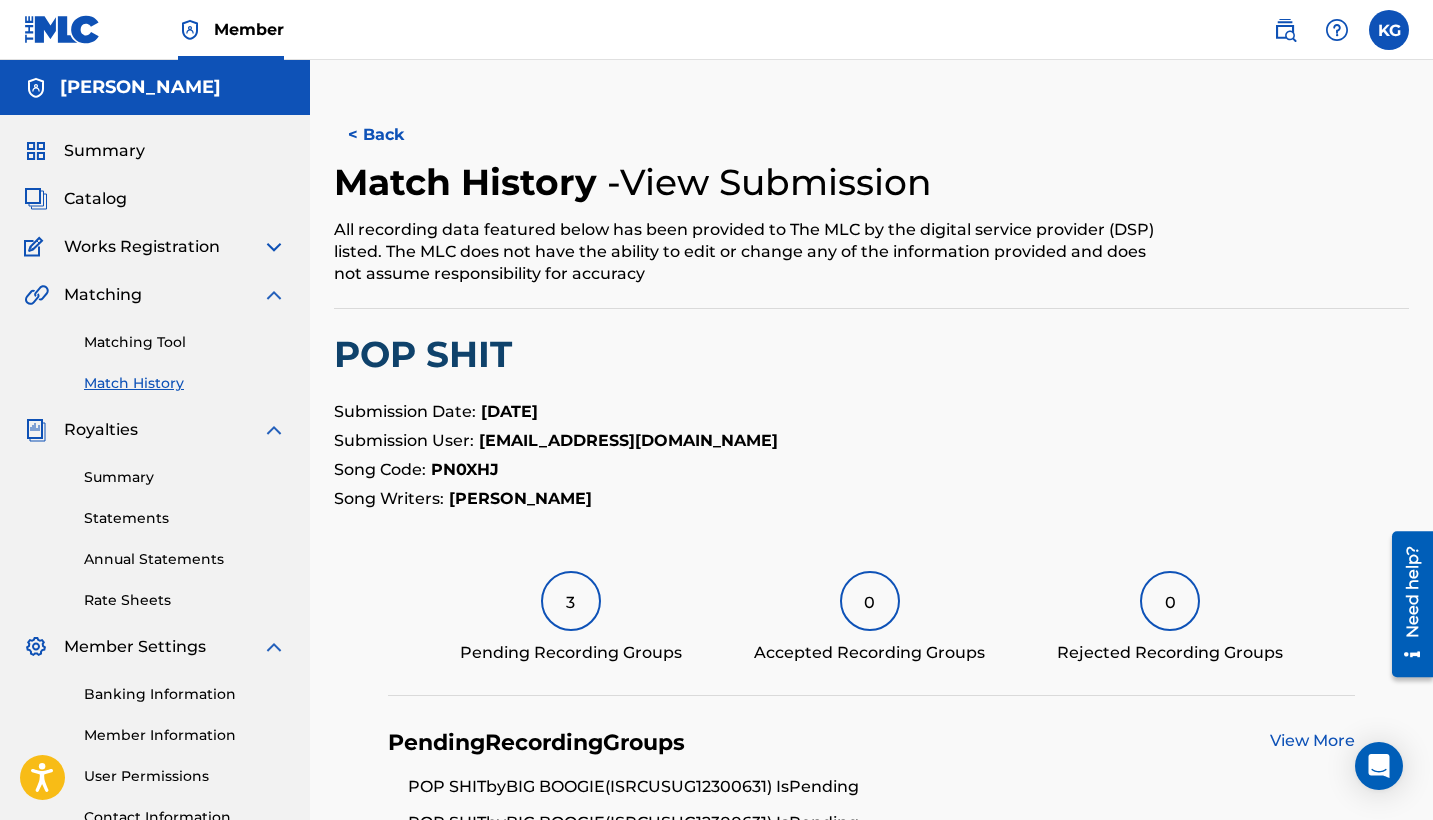 click on "3" at bounding box center (571, 601) 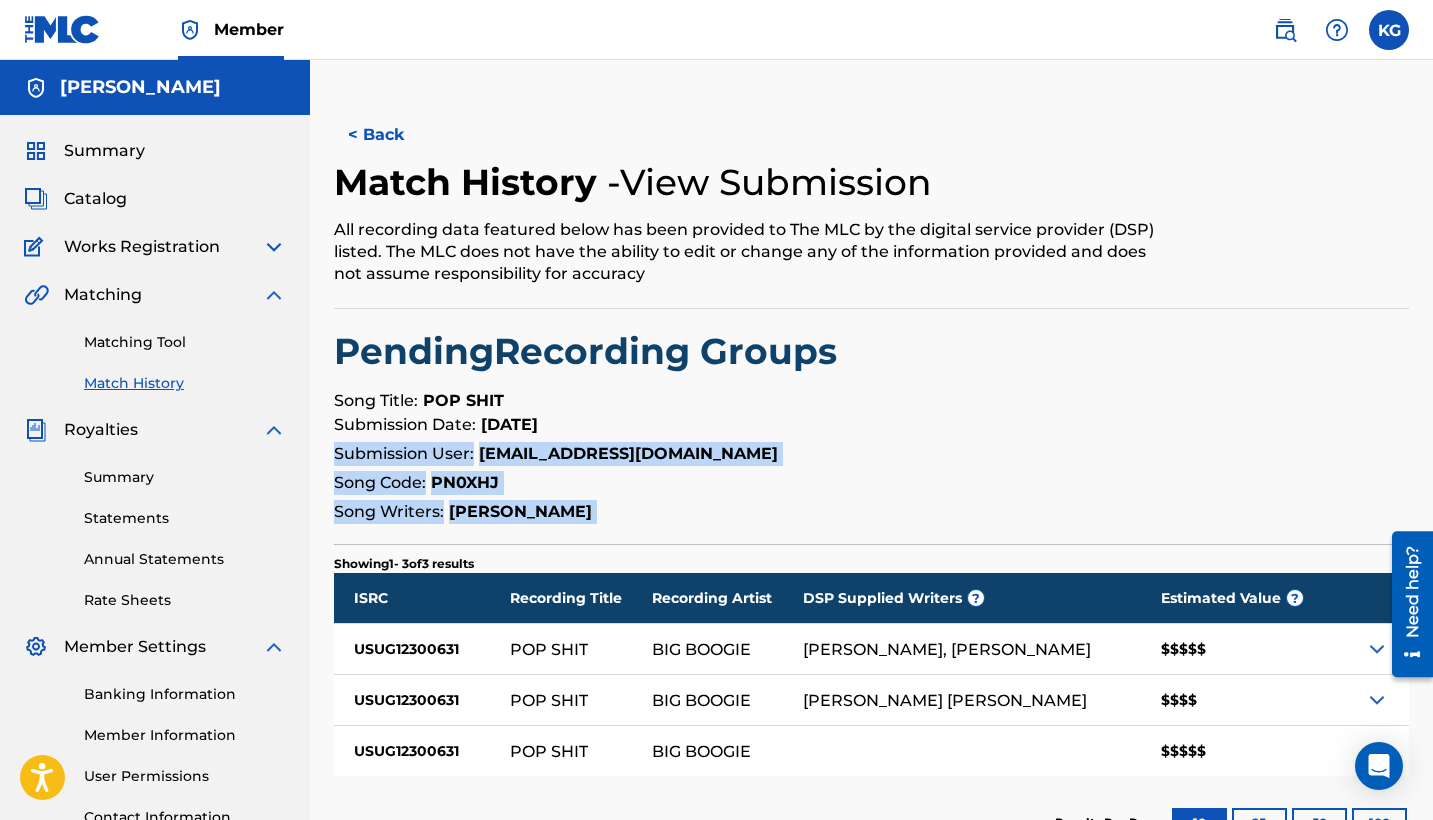 drag, startPoint x: 1428, startPoint y: 438, endPoint x: 1434, endPoint y: 530, distance: 92.19544 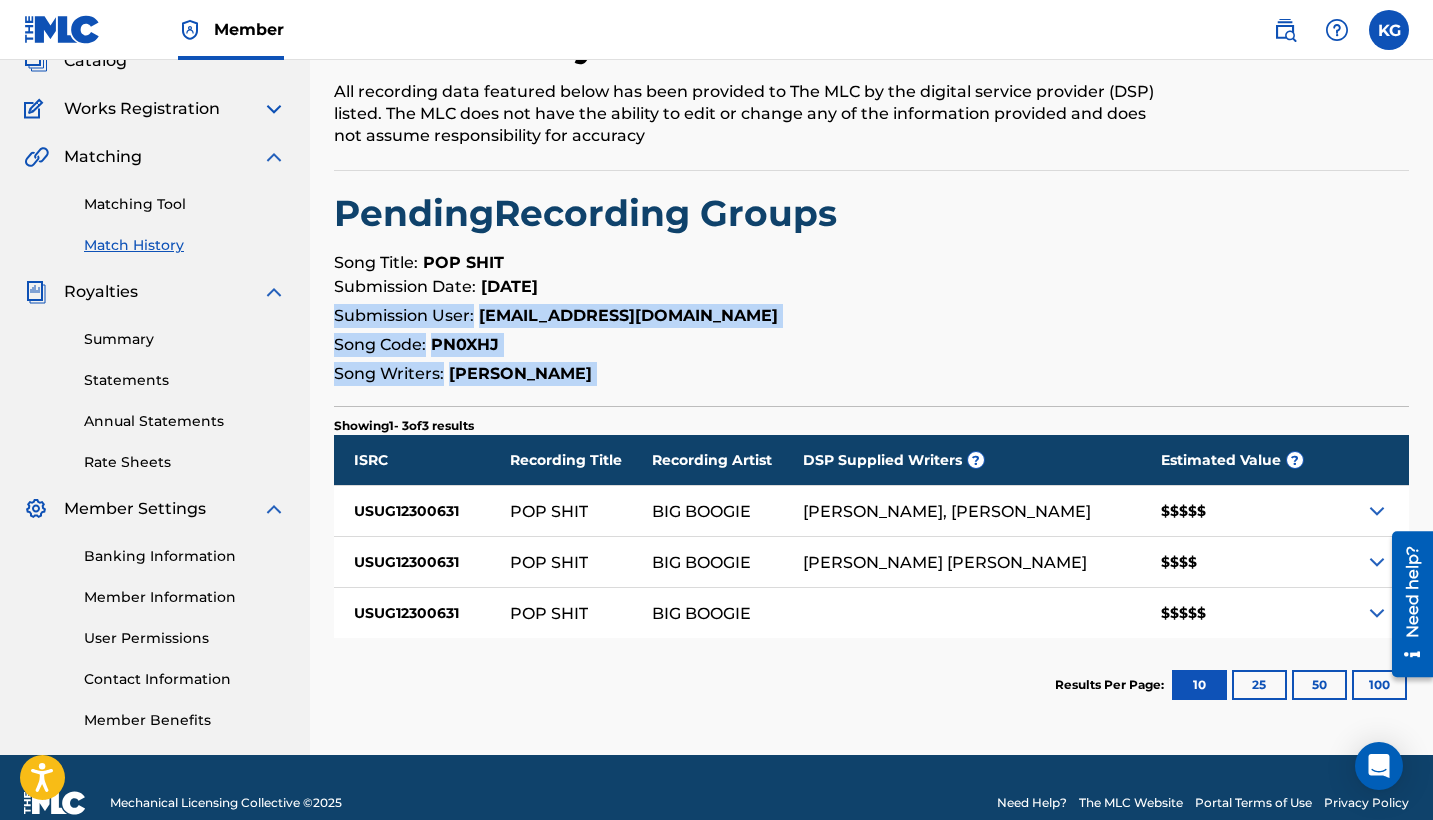 scroll, scrollTop: 169, scrollLeft: 0, axis: vertical 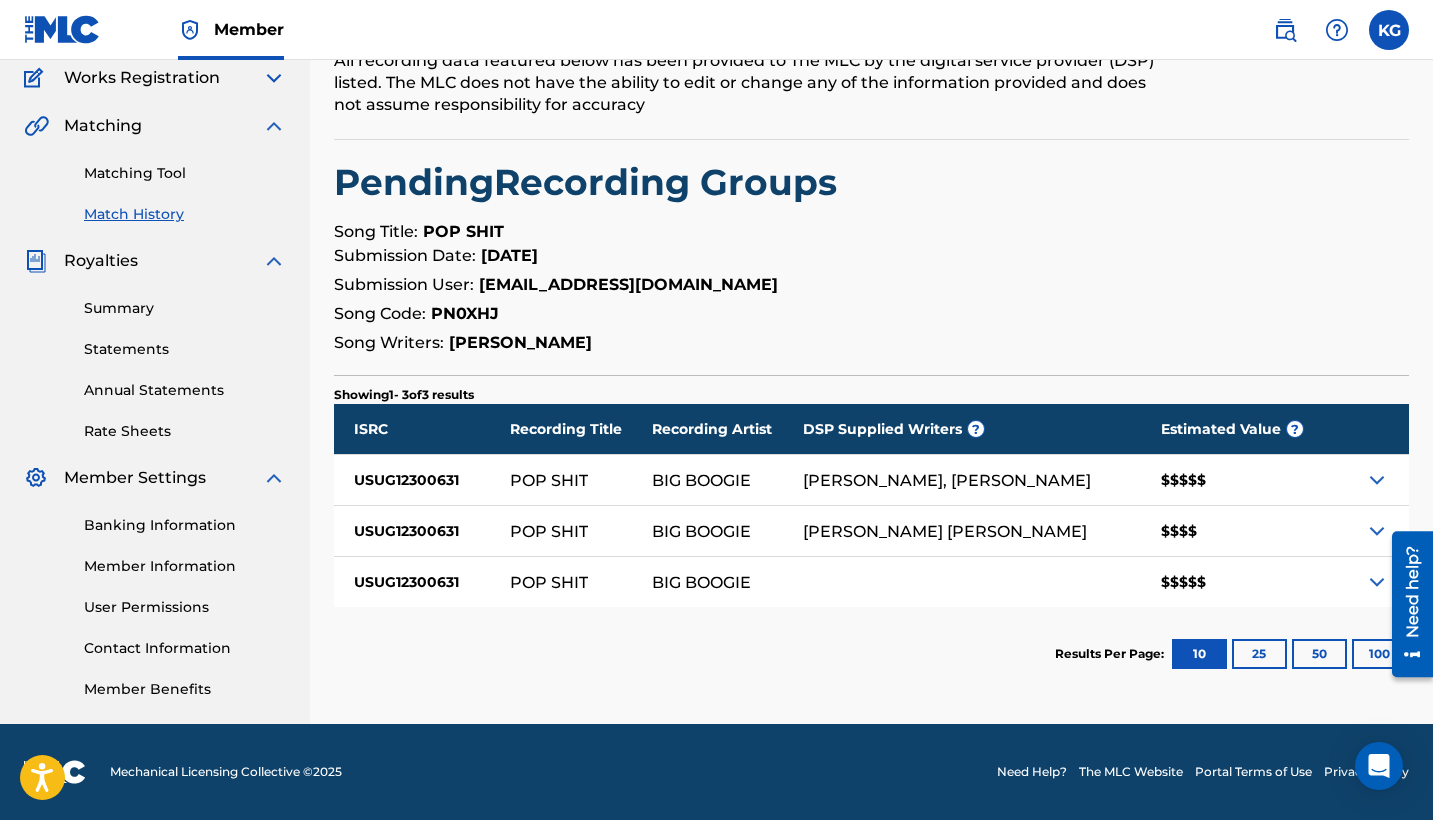 click at bounding box center [1372, 480] 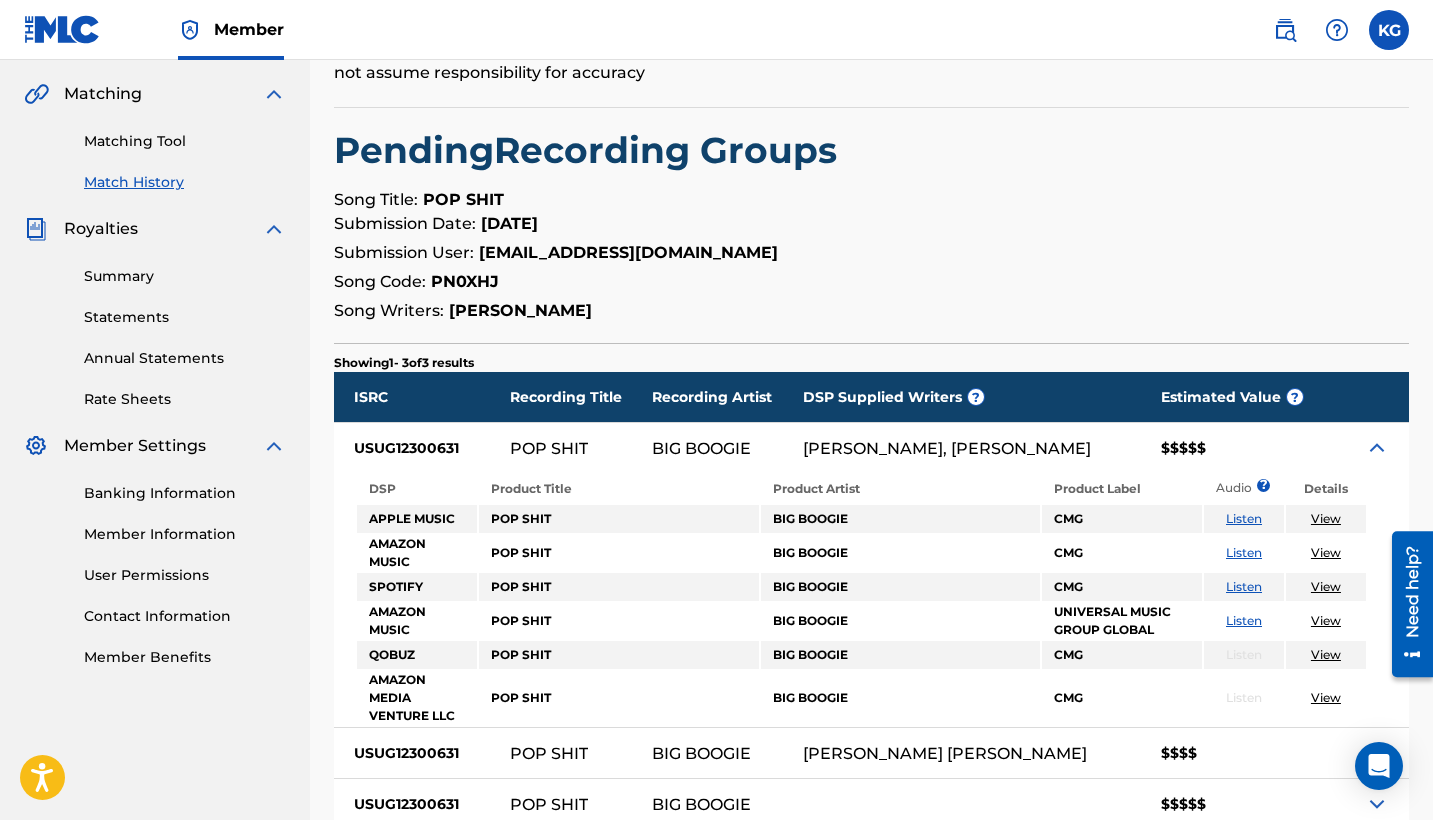 scroll, scrollTop: 211, scrollLeft: 0, axis: vertical 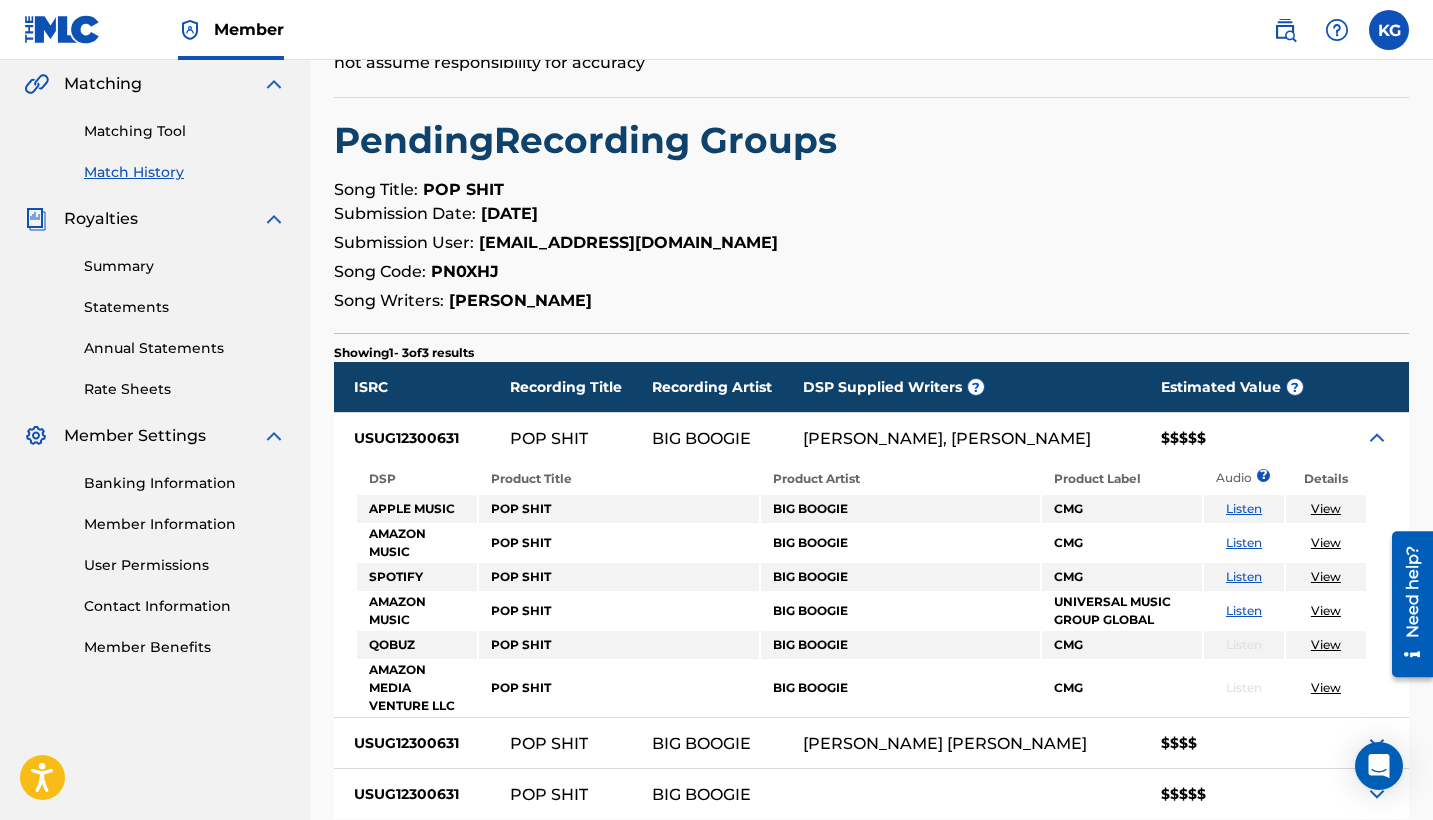 click at bounding box center [1377, 438] 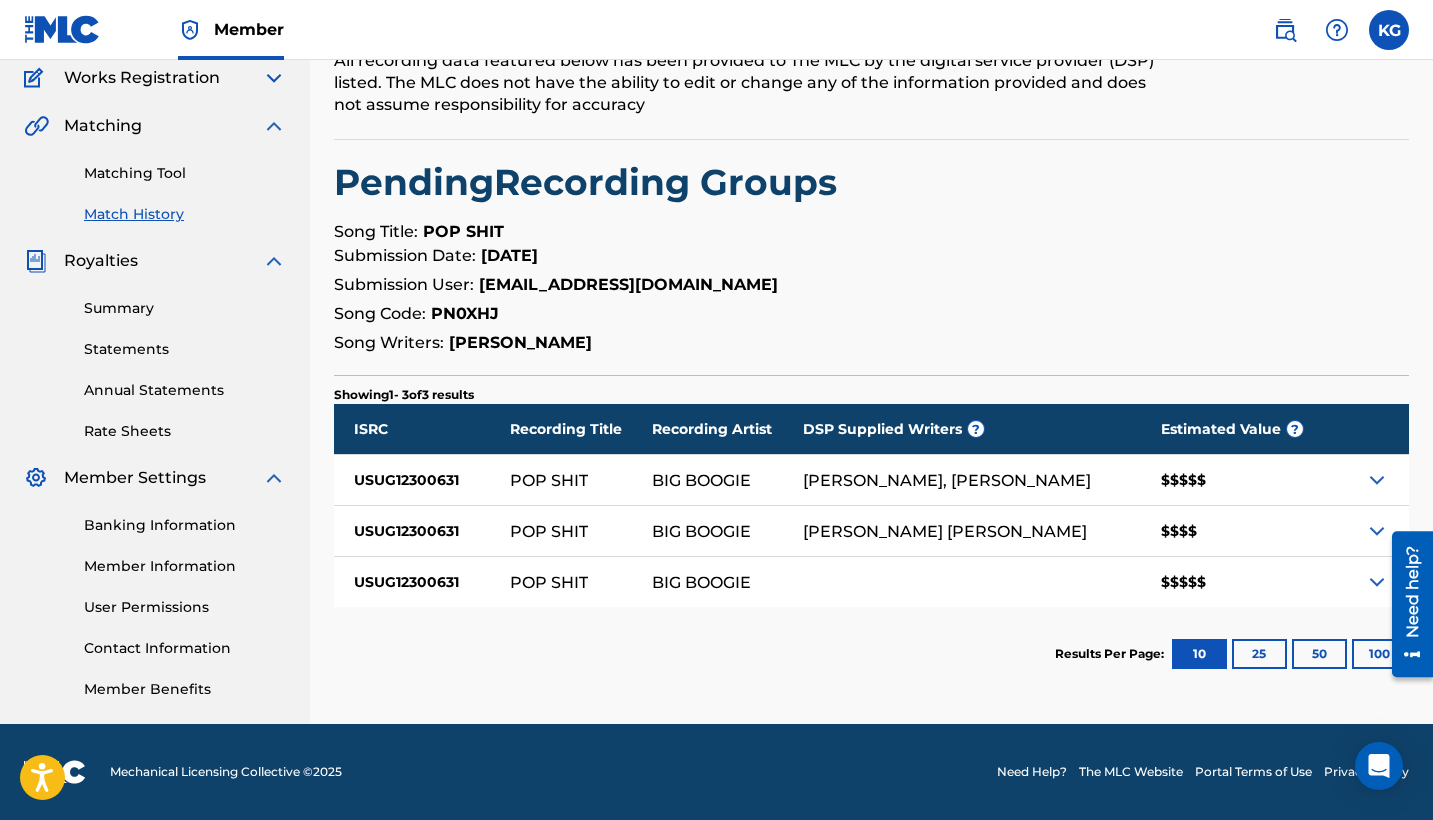 scroll, scrollTop: 169, scrollLeft: 0, axis: vertical 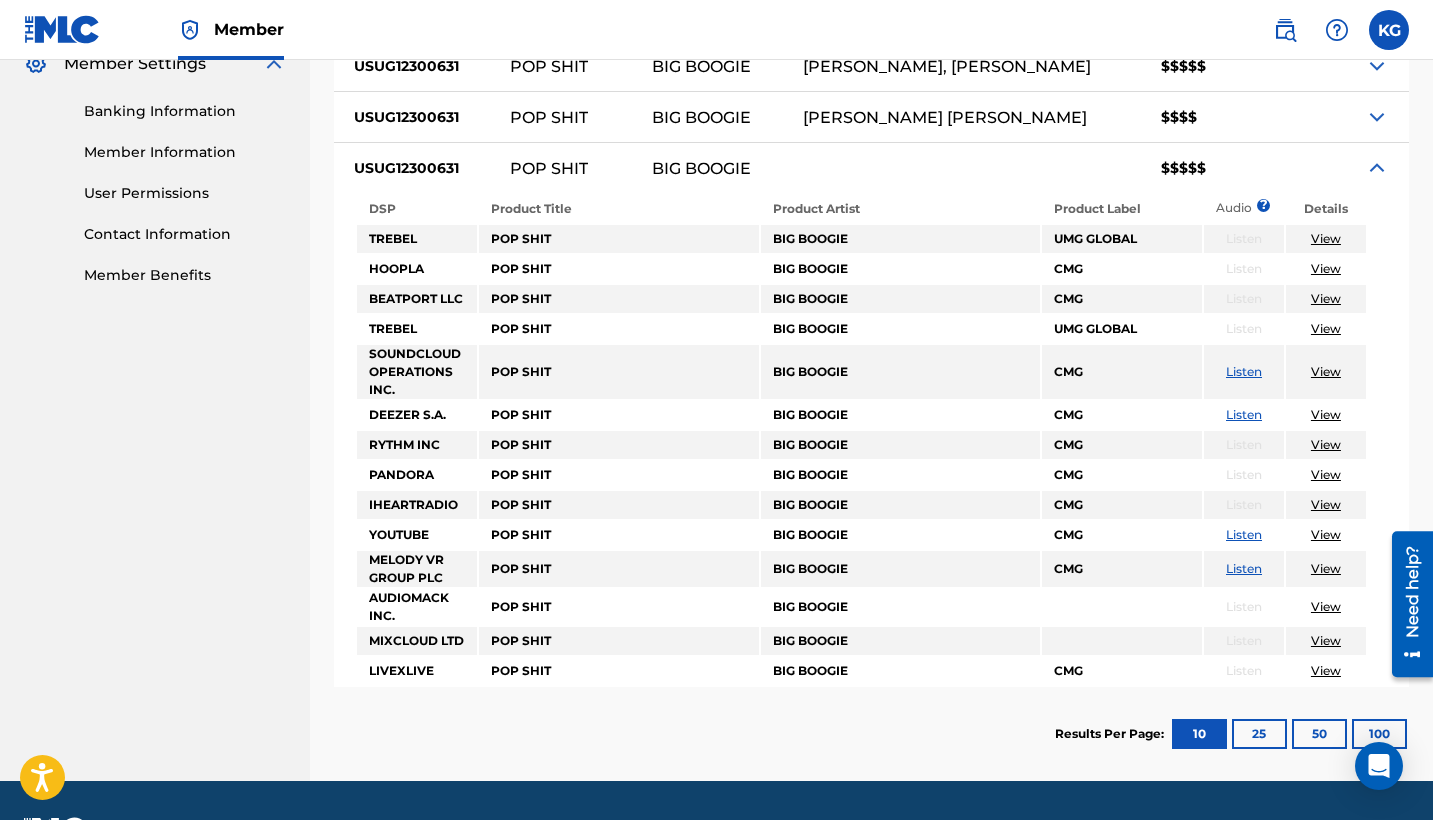 click at bounding box center [1377, 117] 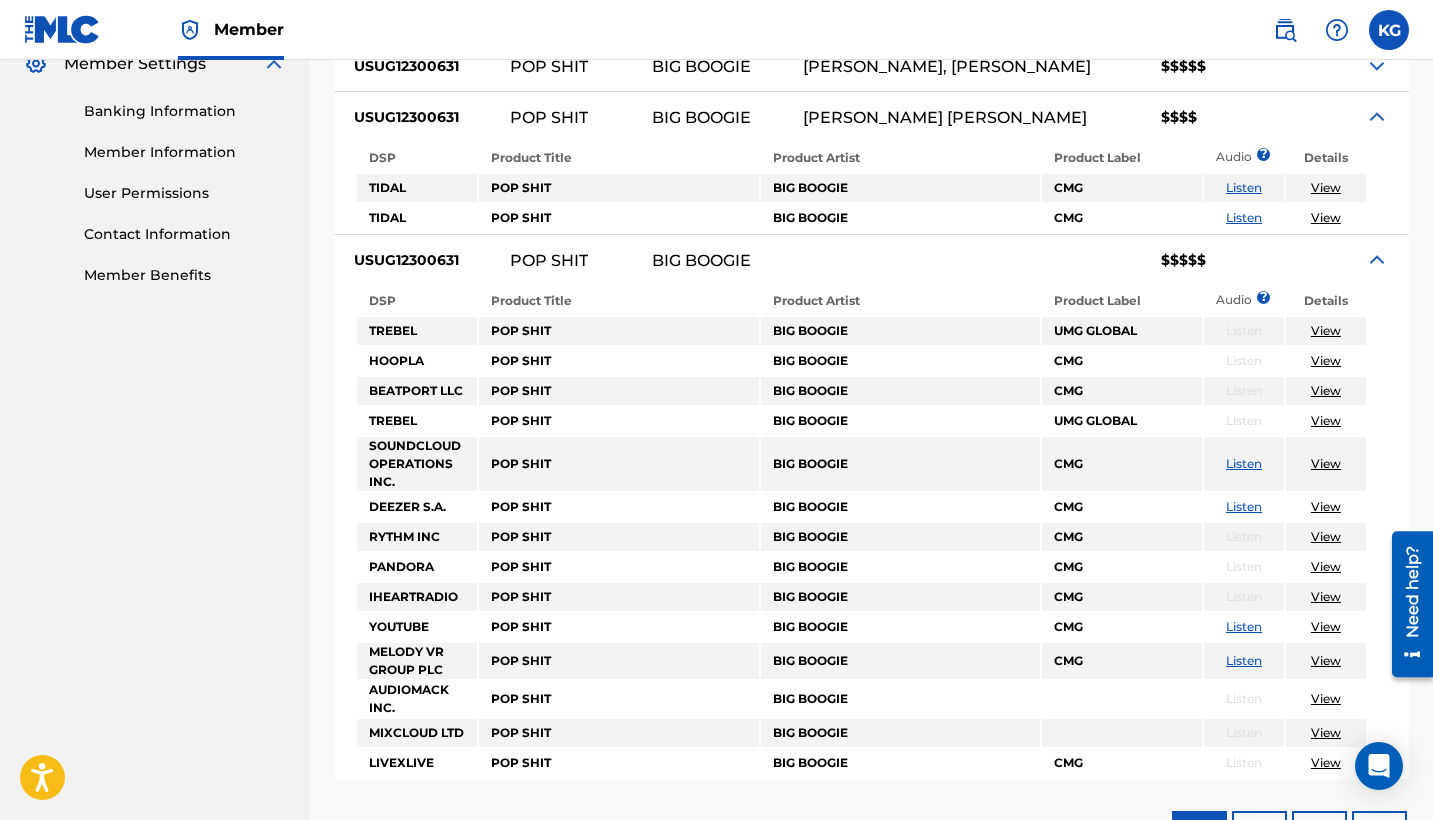 click at bounding box center [1377, 66] 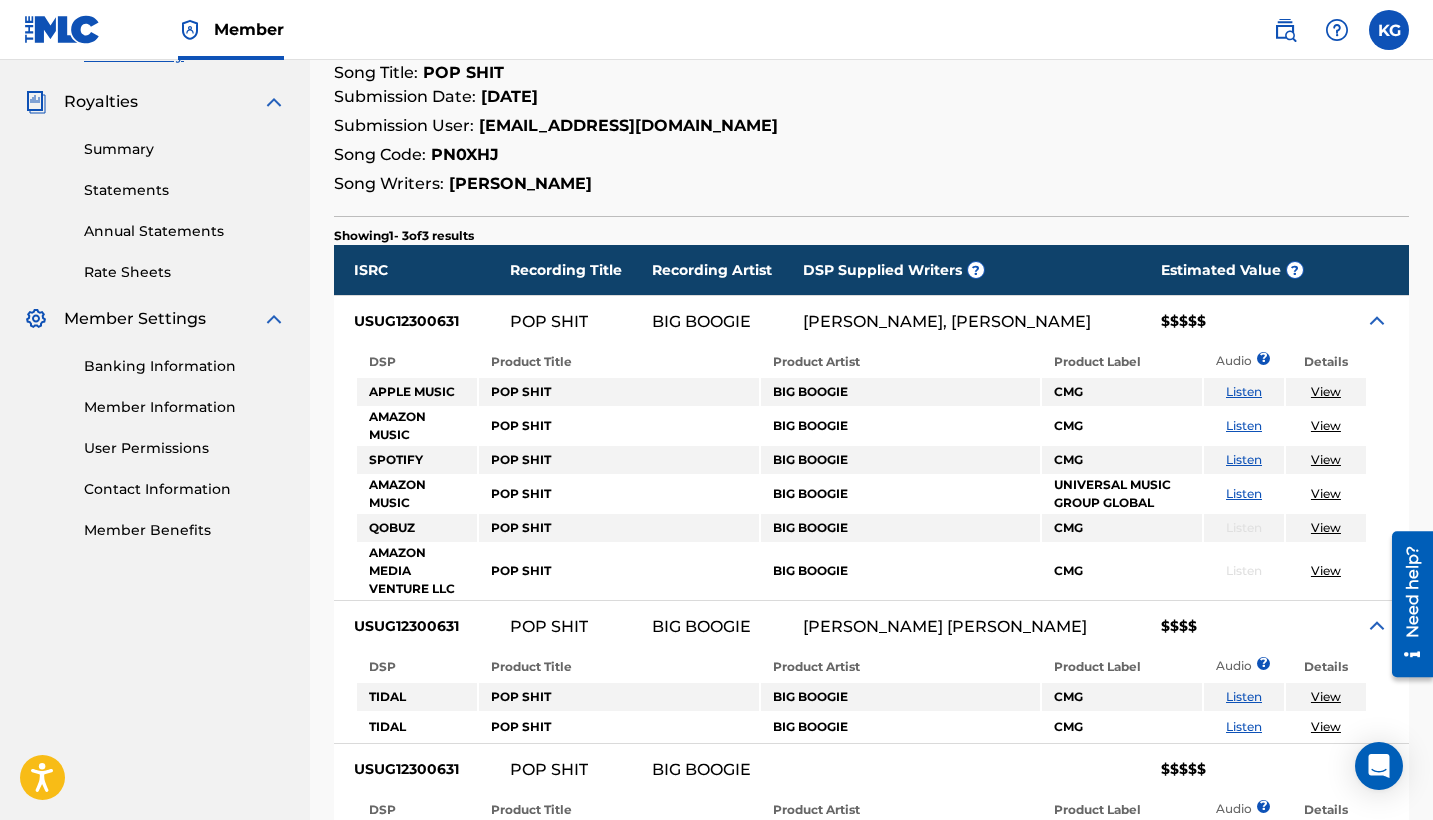 scroll, scrollTop: 315, scrollLeft: 0, axis: vertical 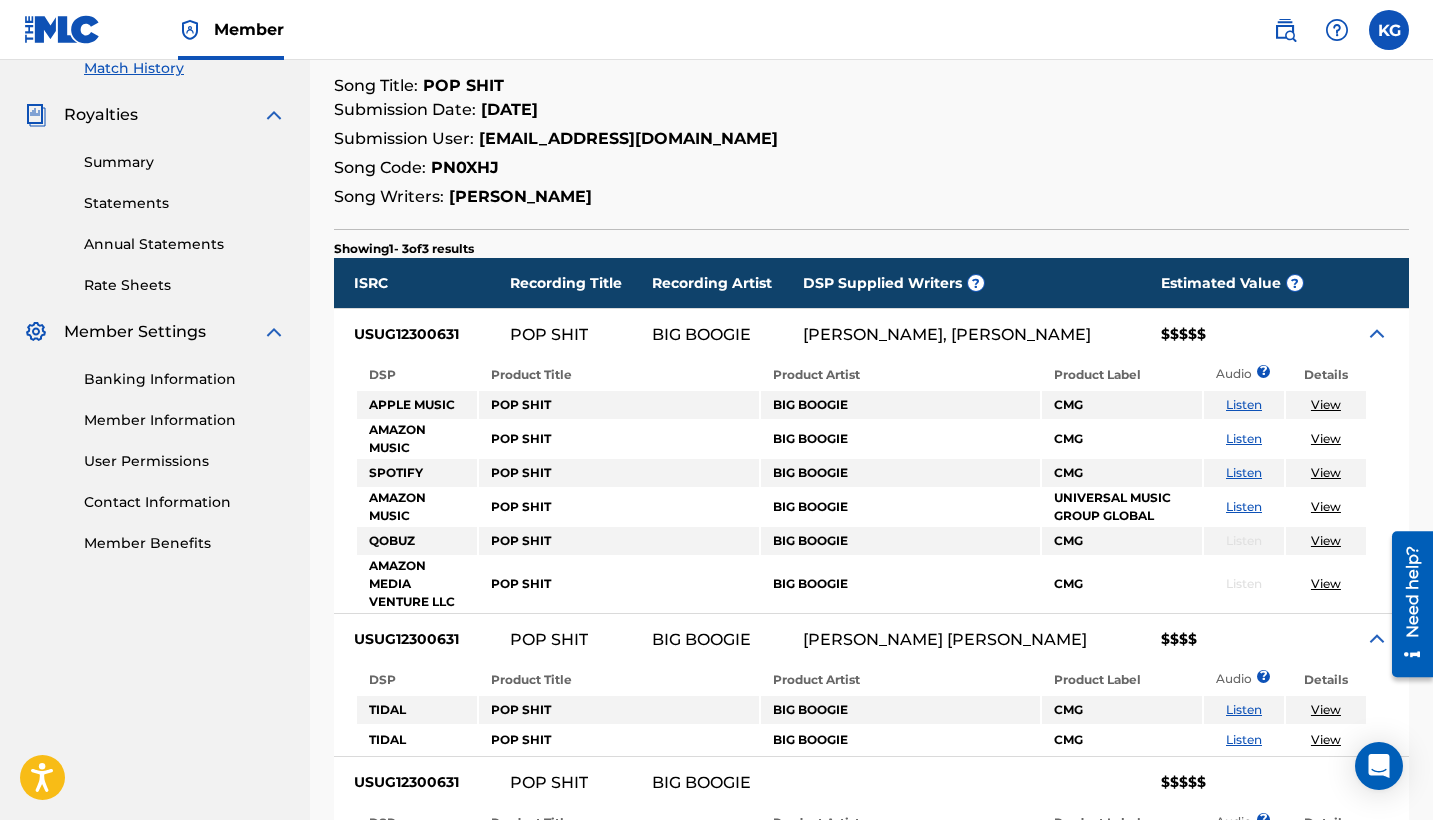 click at bounding box center [1377, 334] 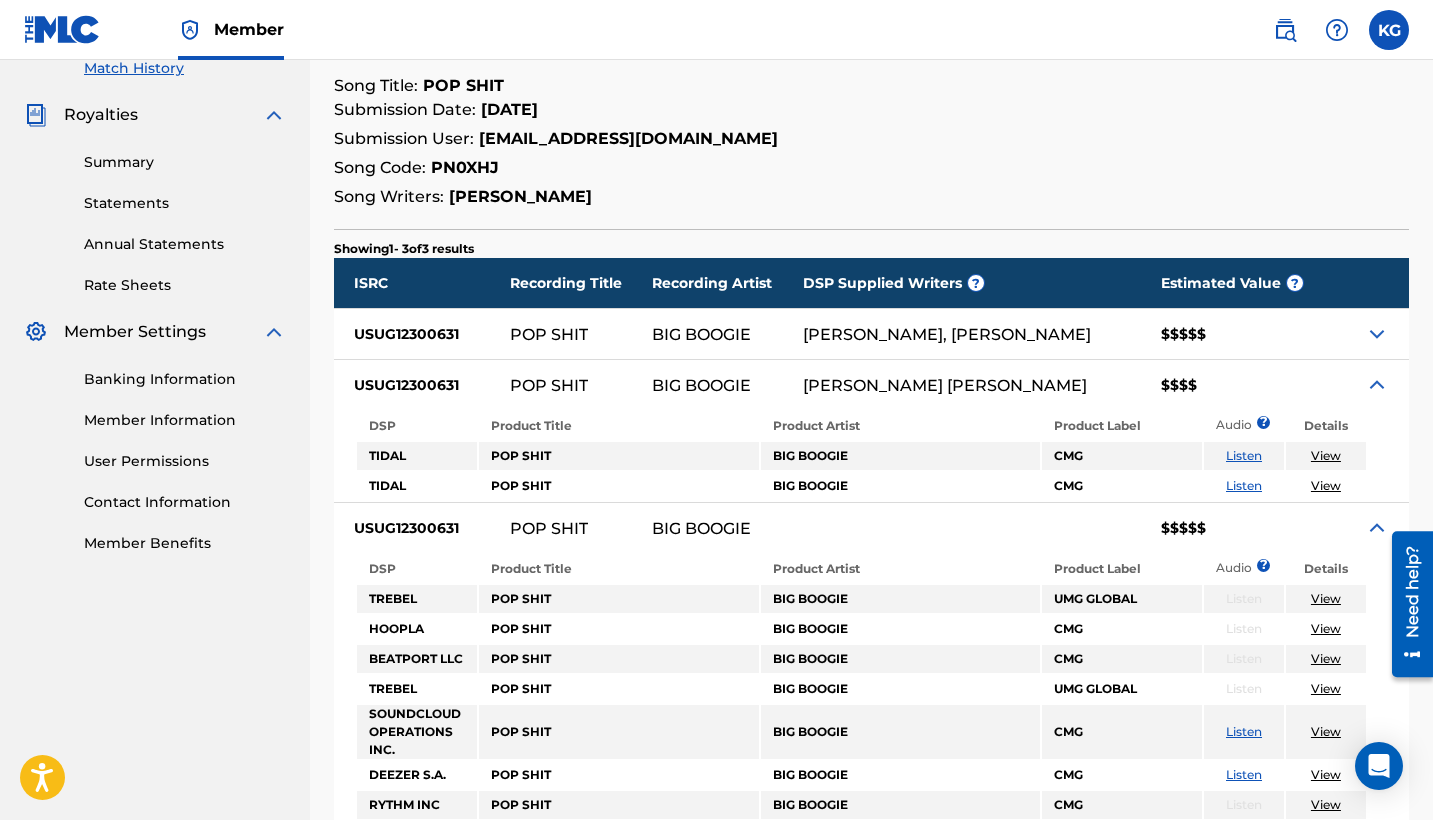 click at bounding box center [1372, 385] 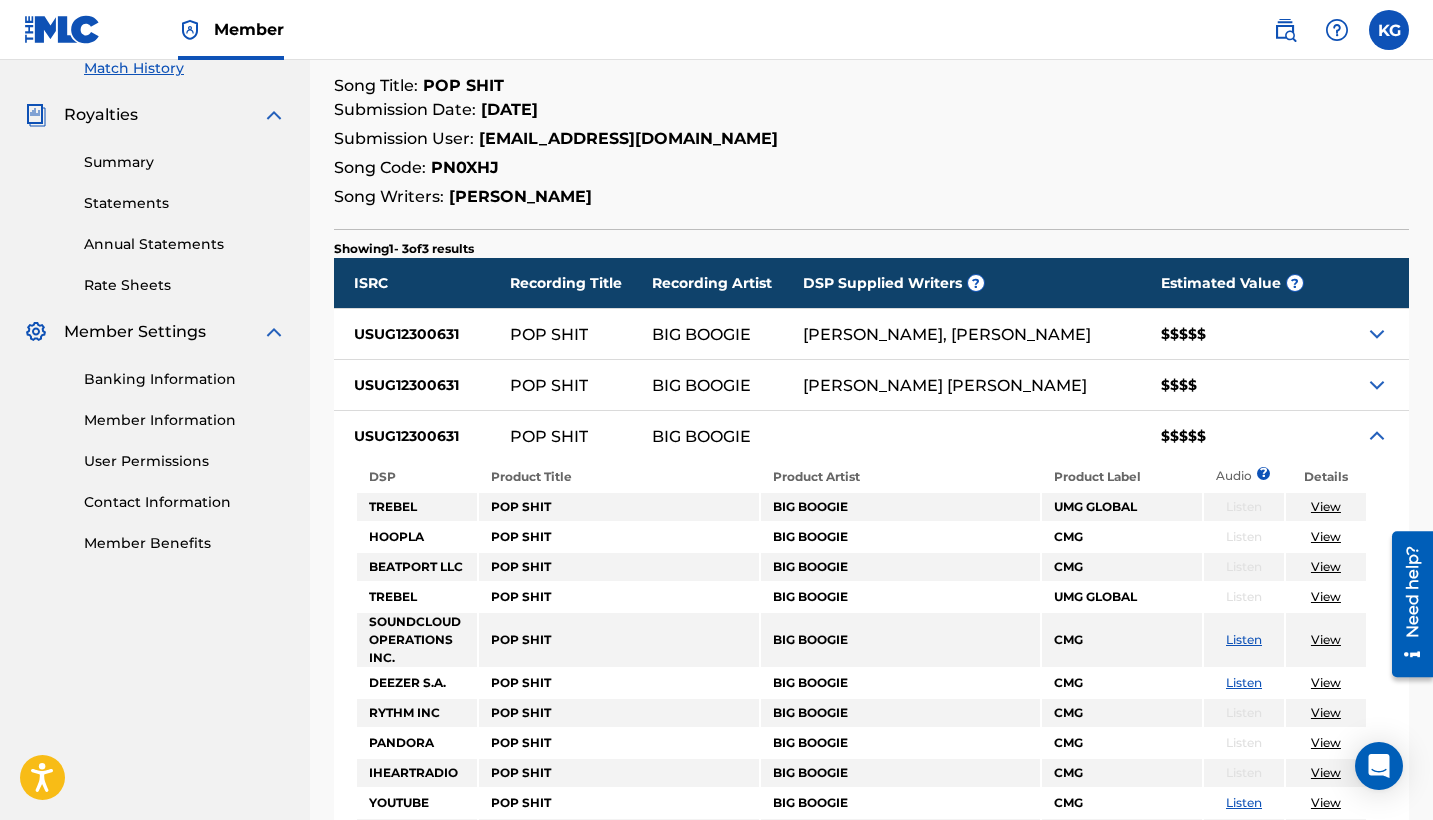 click at bounding box center (1372, 436) 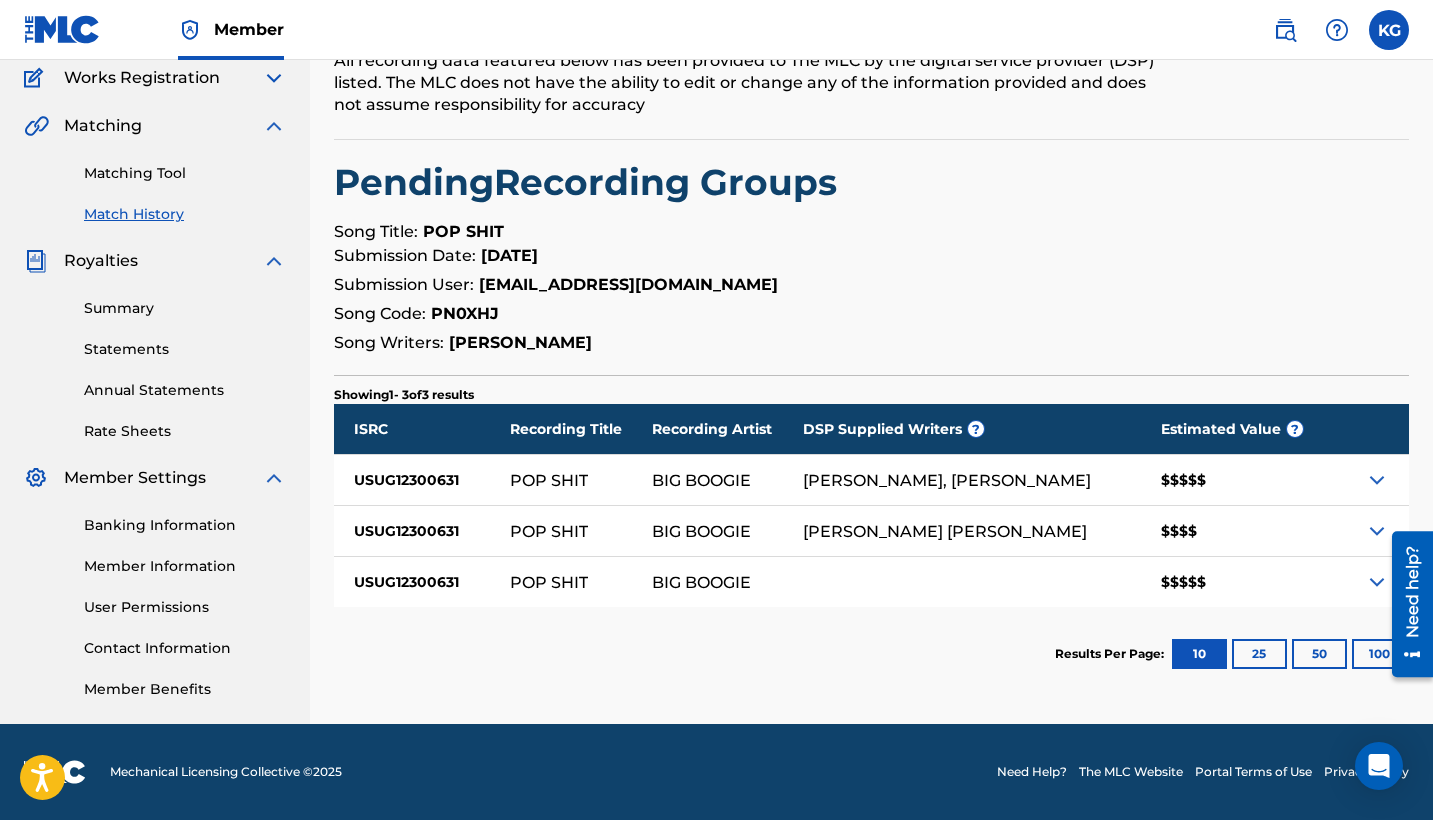 scroll, scrollTop: 153, scrollLeft: 0, axis: vertical 